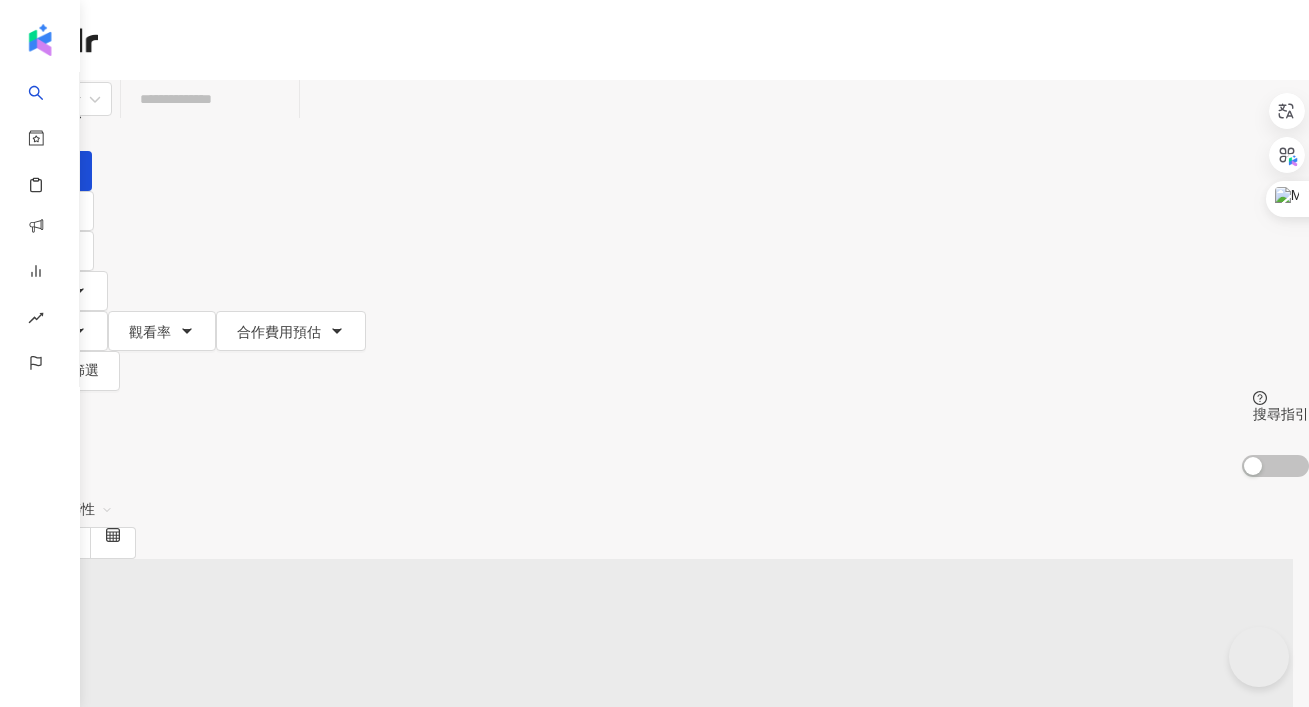 scroll, scrollTop: 0, scrollLeft: 0, axis: both 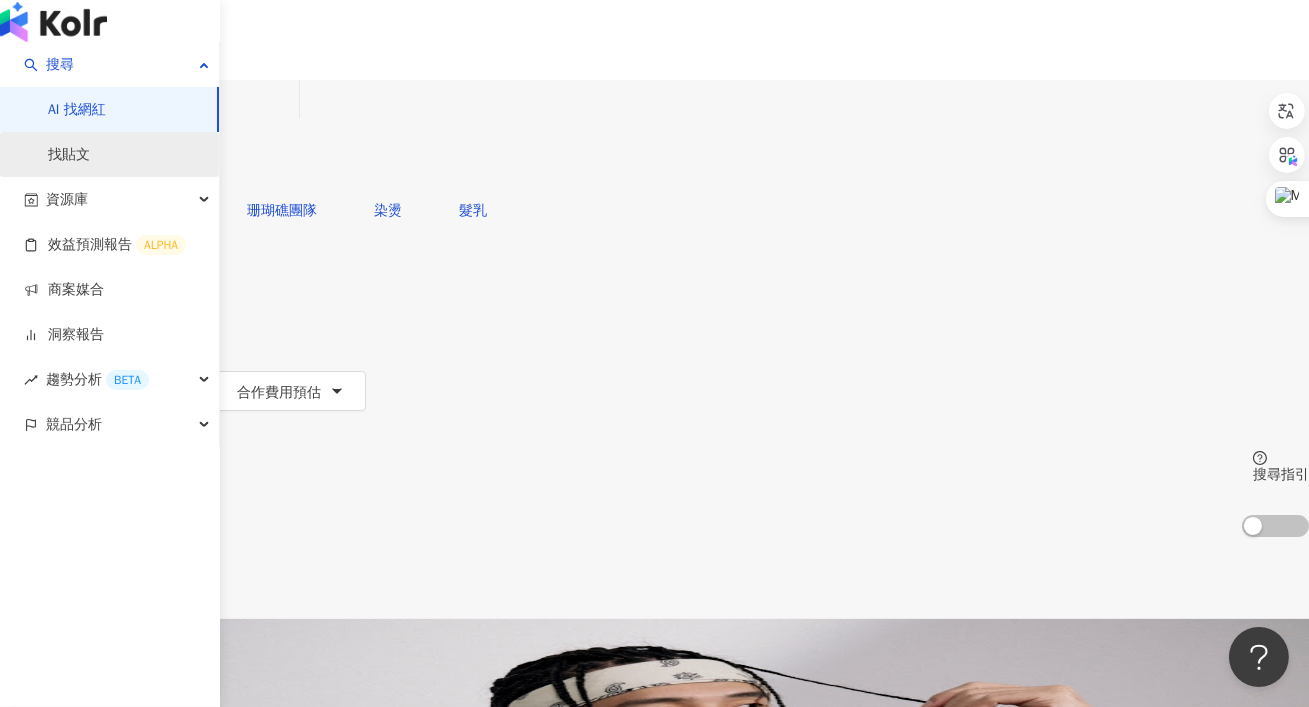 click on "找貼文" at bounding box center [69, 155] 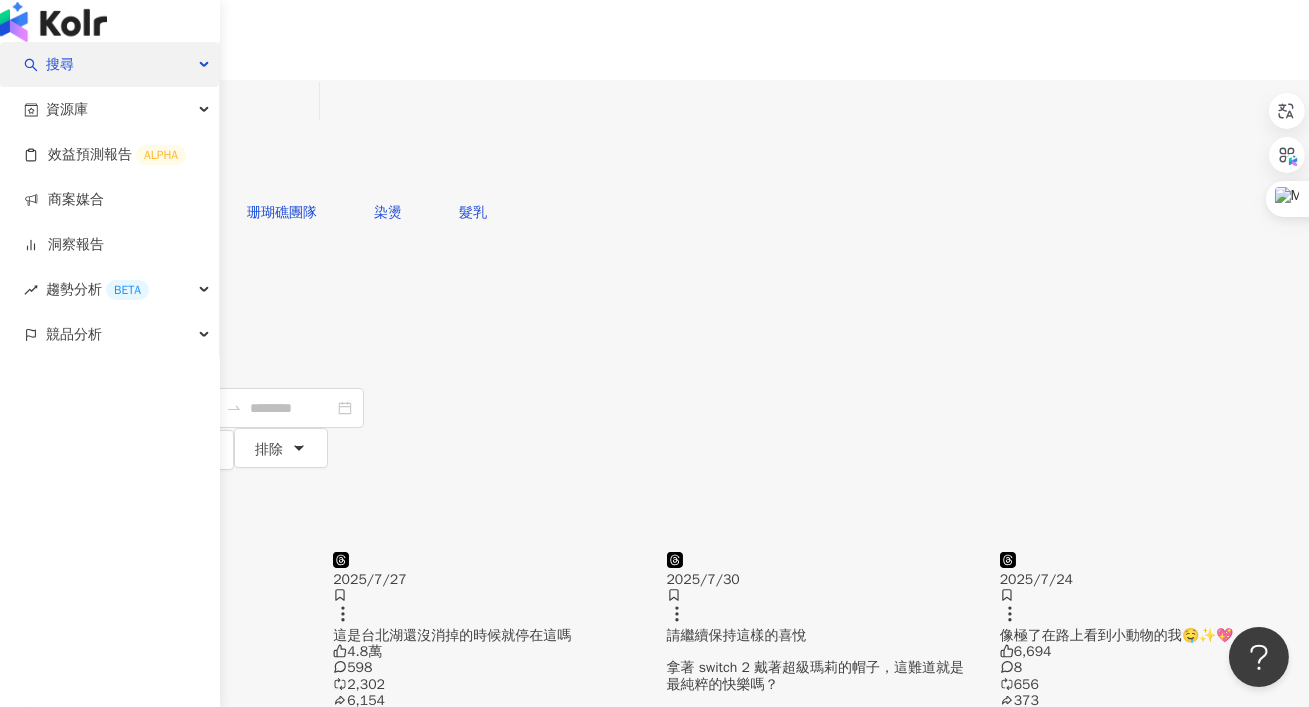 click on "搜尋" at bounding box center (60, 64) 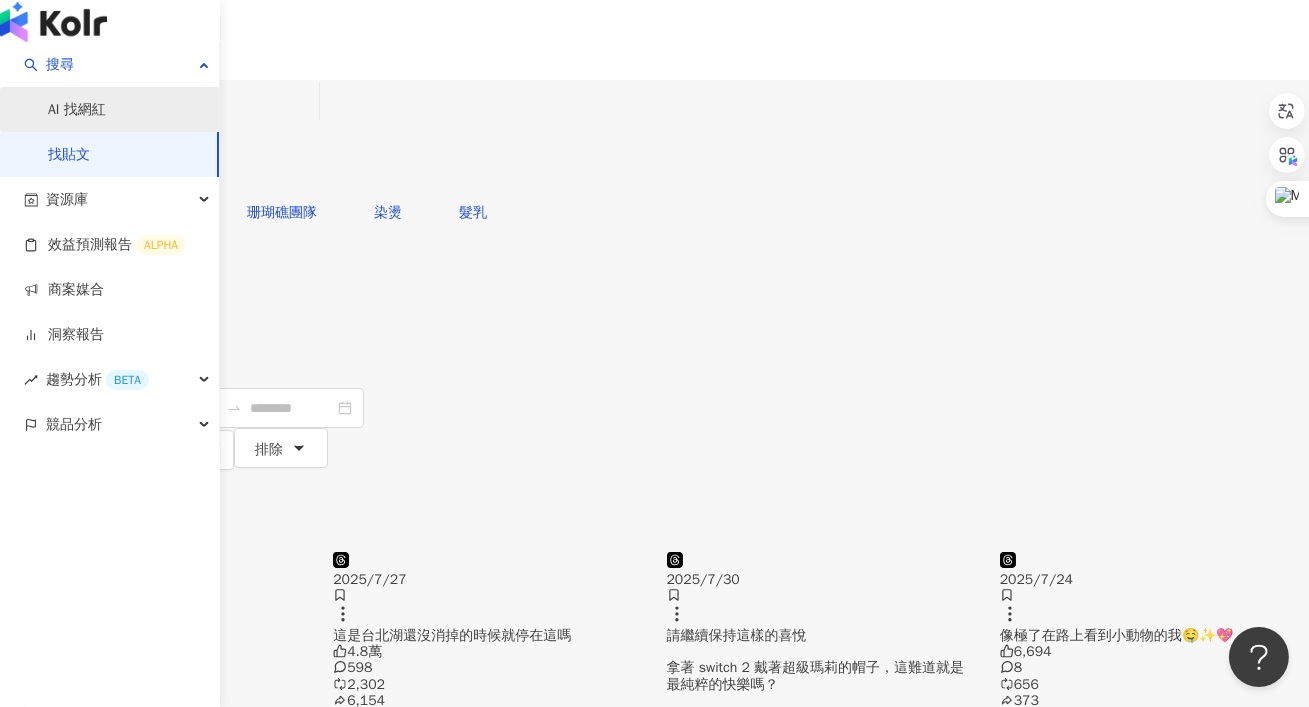 click on "AI 找網紅" at bounding box center (77, 110) 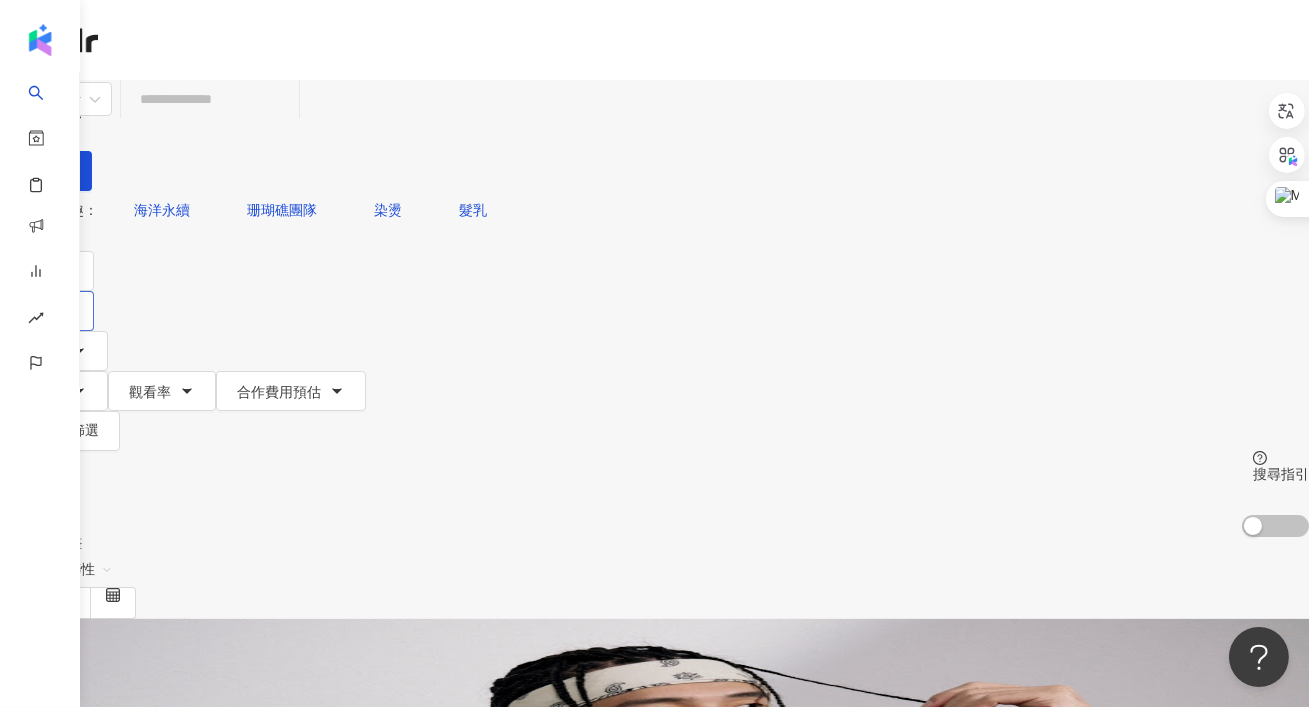 click on "性別" at bounding box center [47, 311] 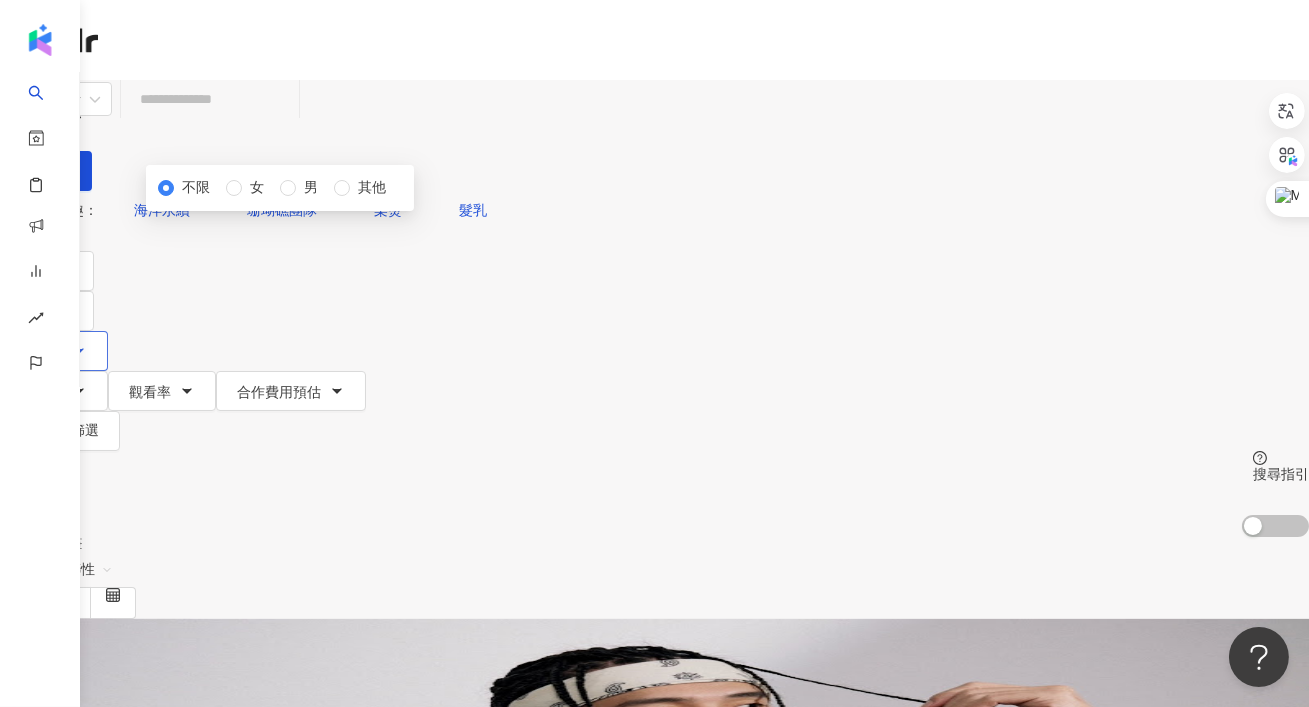 click on "追蹤數" at bounding box center (54, 351) 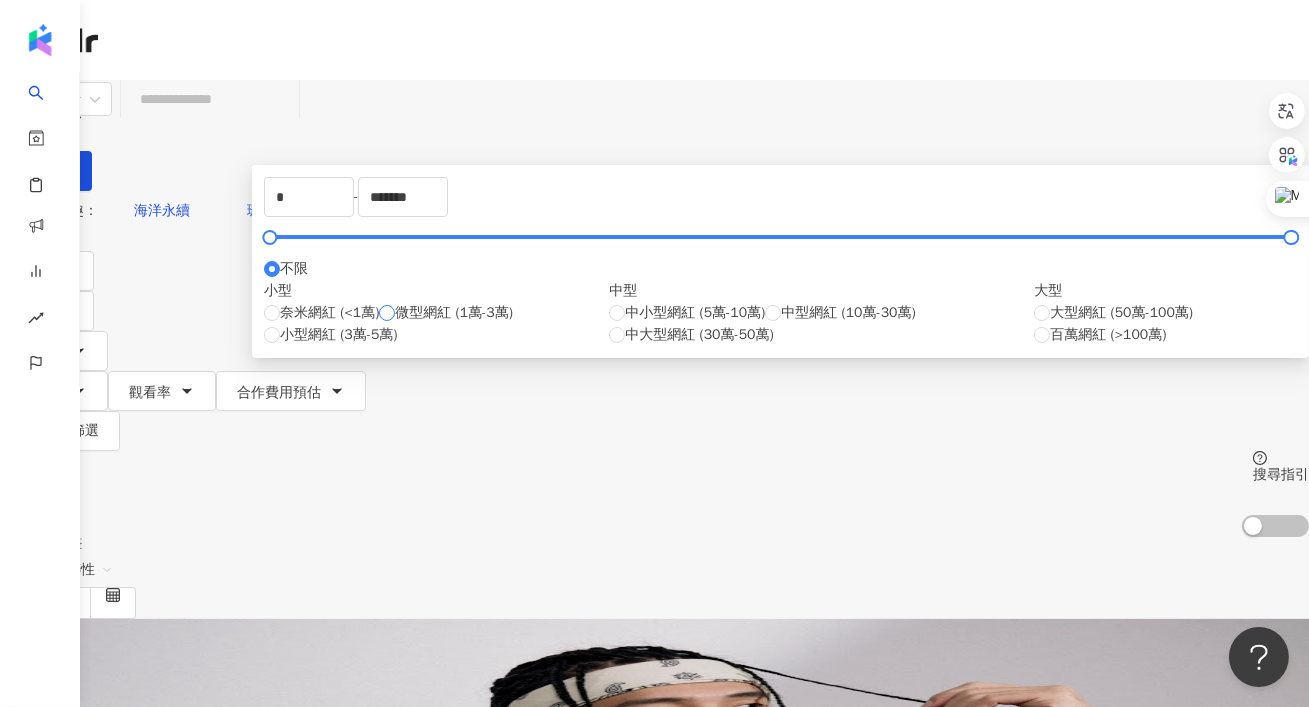 click on "微型網紅 (1萬-3萬)" at bounding box center (454, 313) 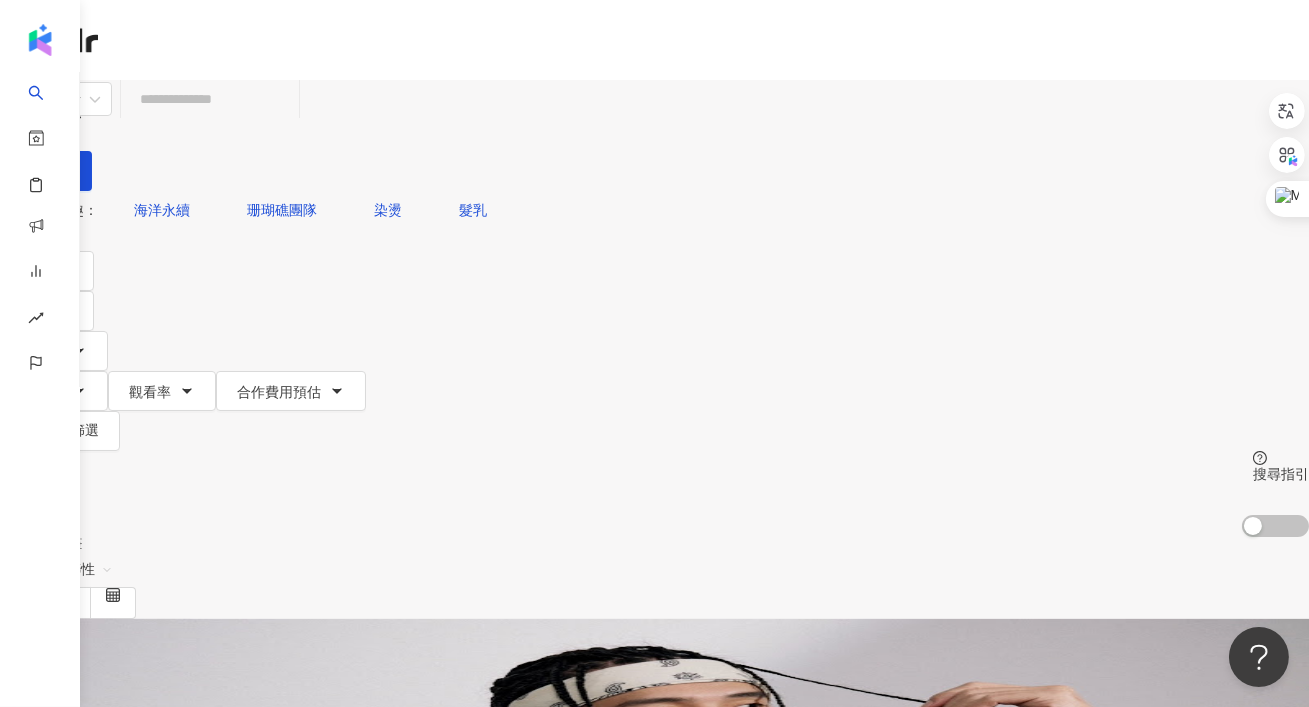 click on "您可能感興趣： 海洋永續  珊瑚礁團隊  染燙  髮乳" at bounding box center [654, 211] 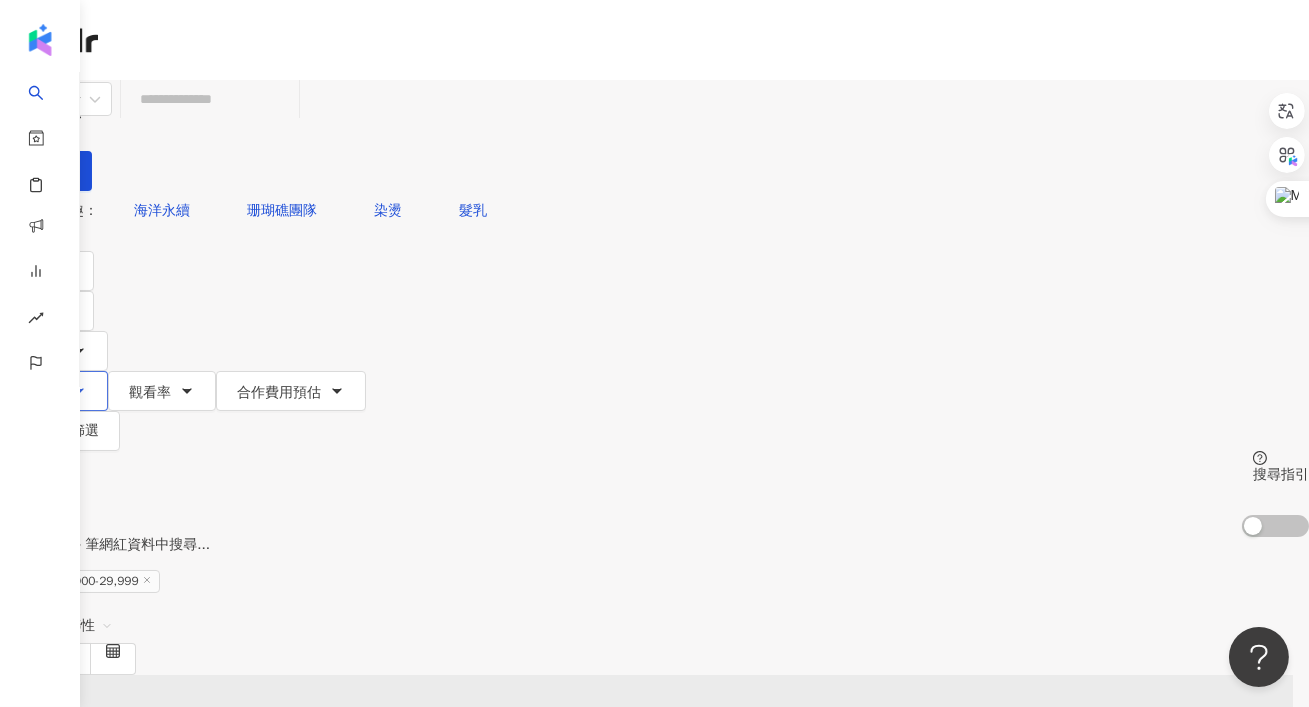 click on "互動率" at bounding box center [42, 393] 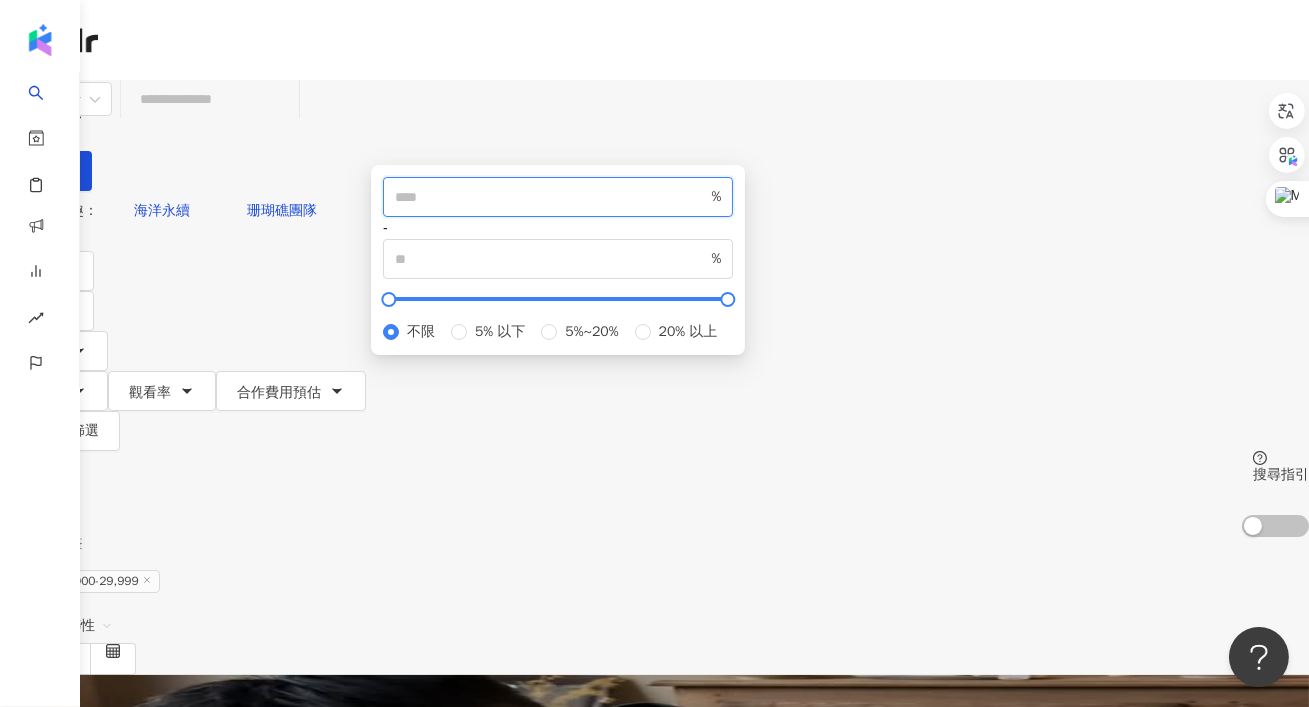 click at bounding box center (551, 197) 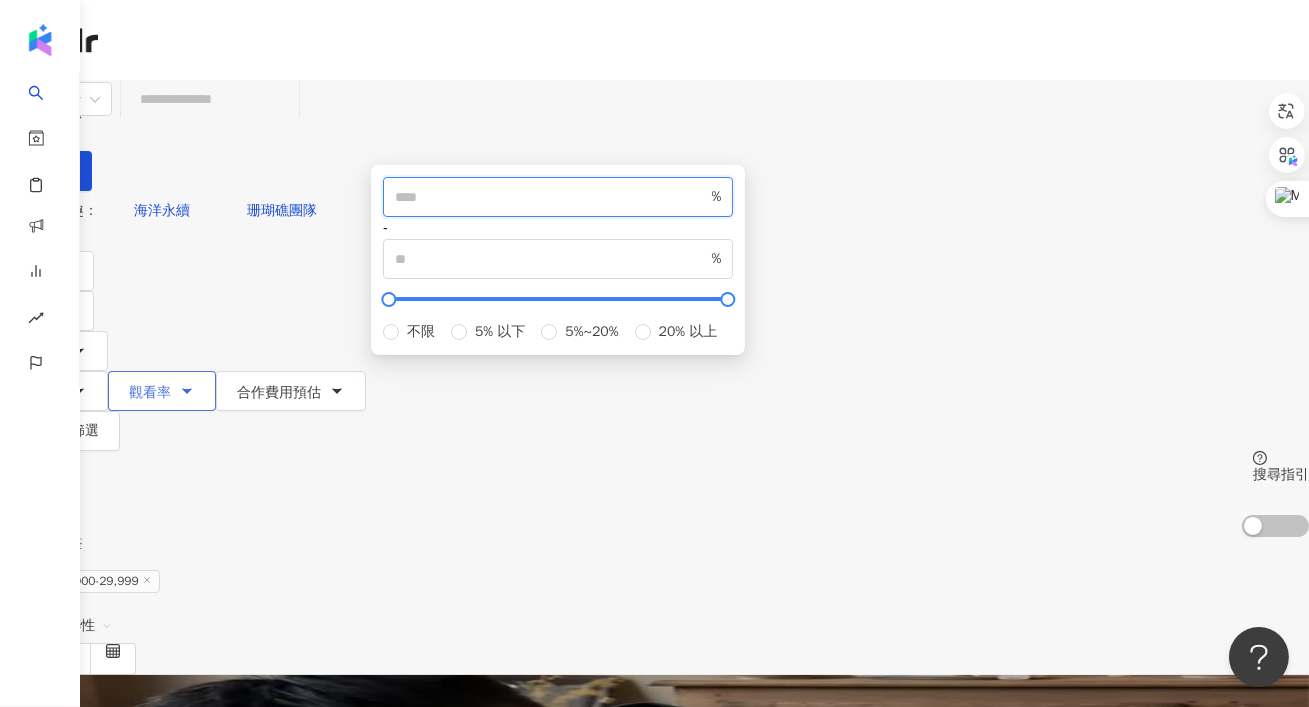 type on "*" 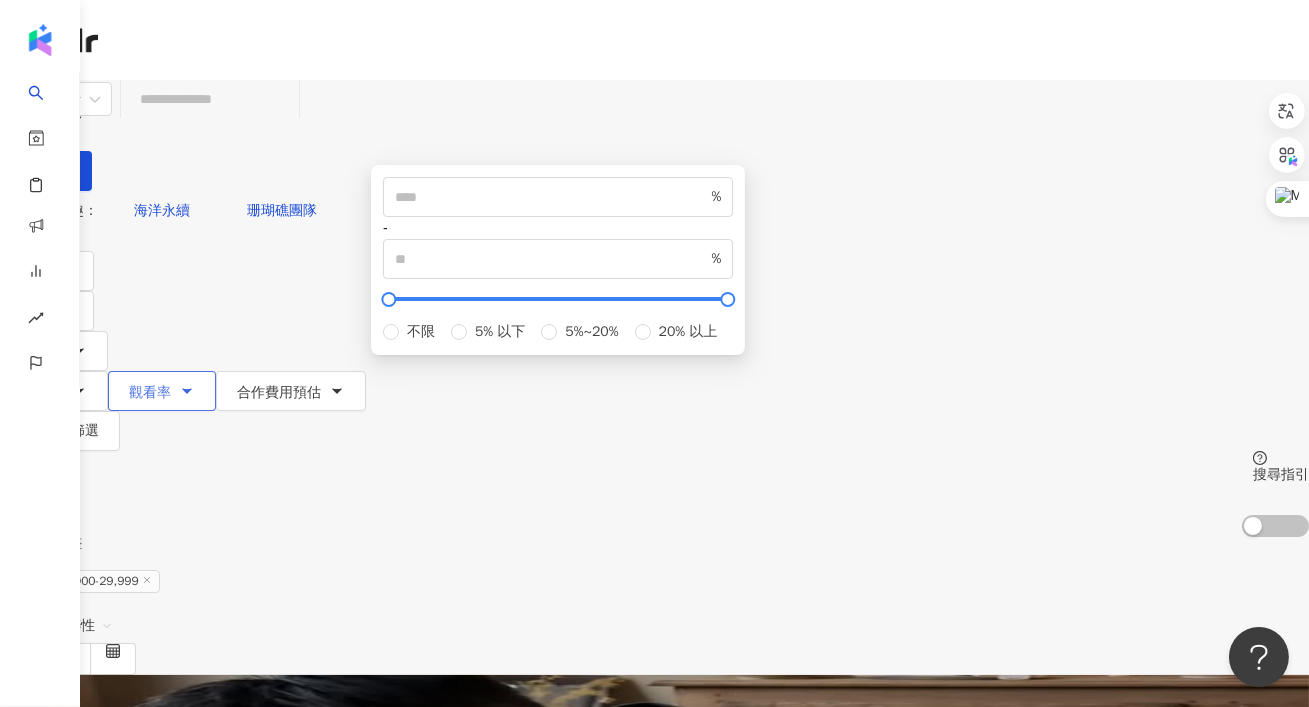 click on "觀看率" at bounding box center [150, 393] 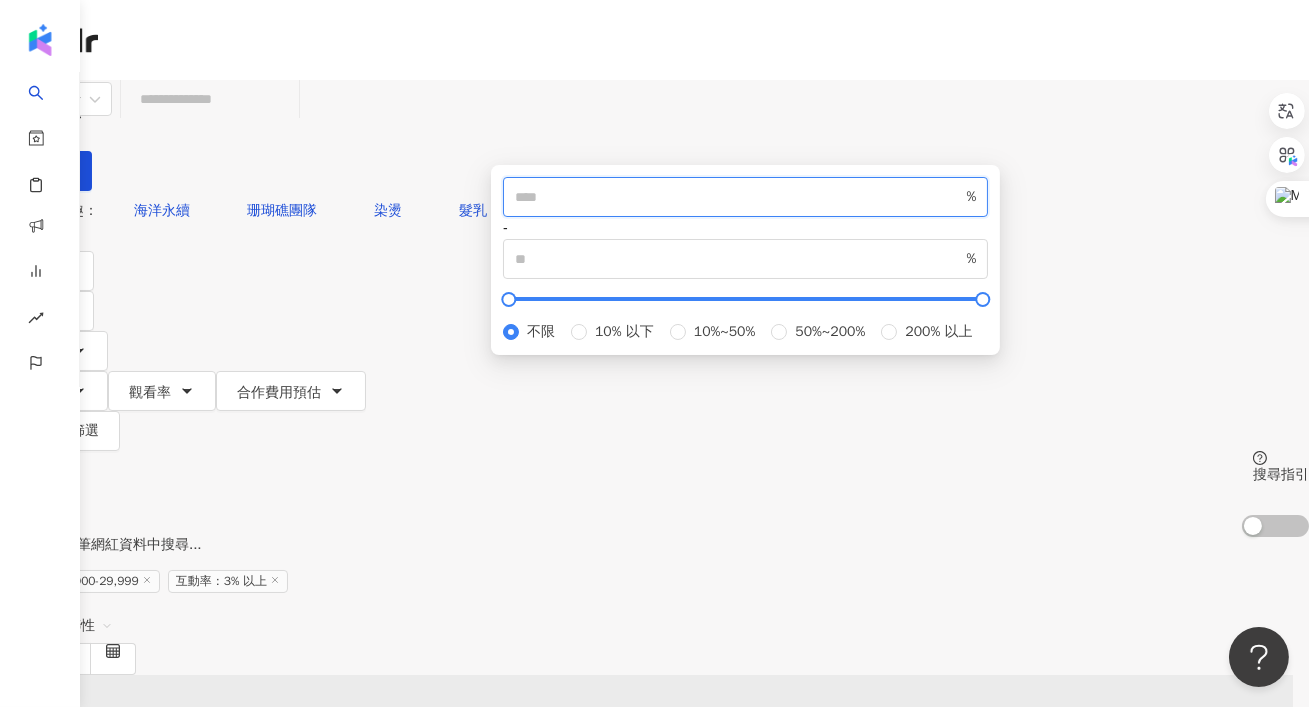 click at bounding box center [739, 197] 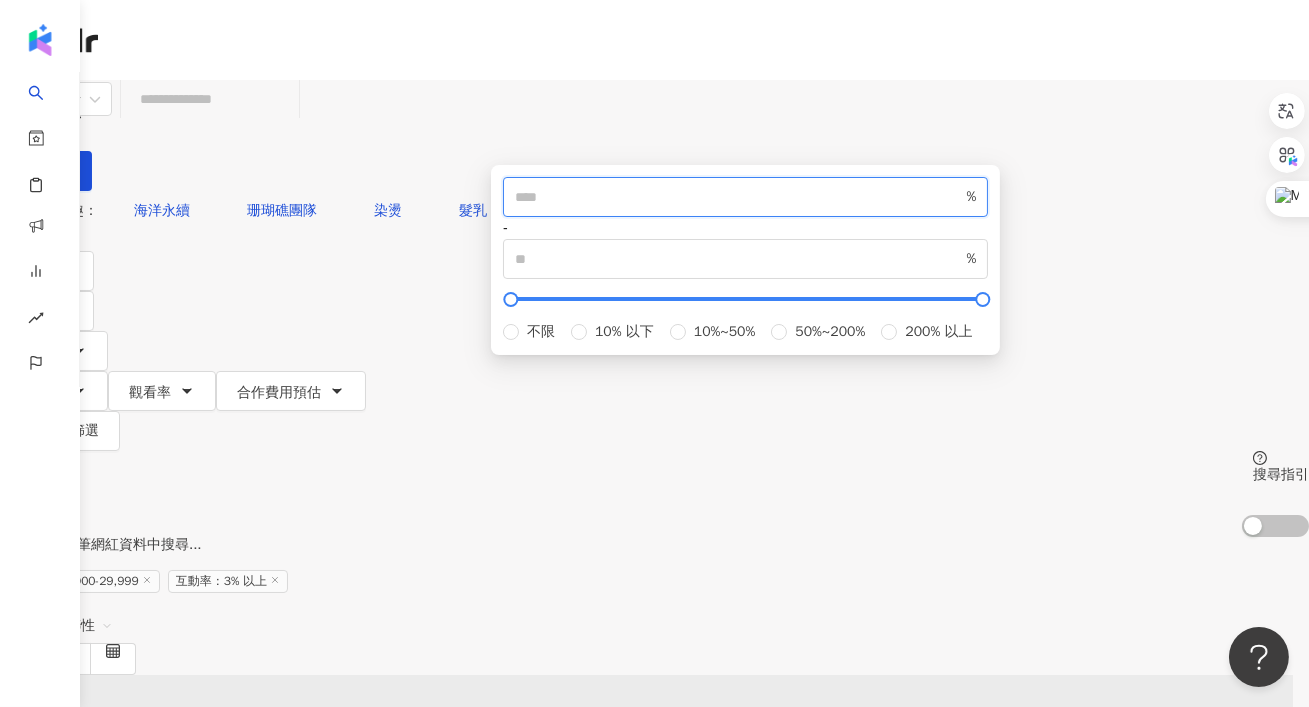 type on "**" 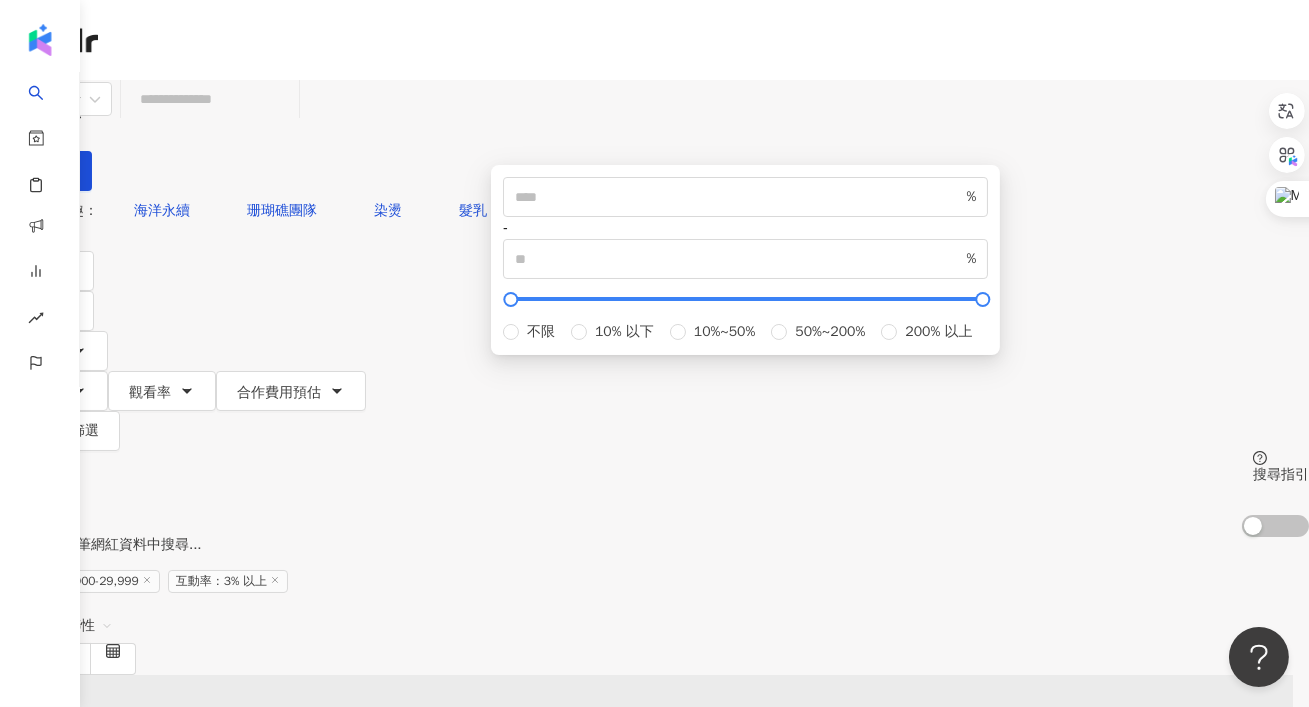 click on "您可能感興趣： 海洋永續  珊瑚礁團隊  染燙  髮乳  類型 性別 追蹤數 互動率 觀看率 合作費用預估  更多篩選 不限 女 男 其他 *****  -  ***** 不限 小型 奈米網紅 (<1萬) 微型網紅 (1萬-3萬) 小型網紅 (3萬-5萬) 中型 中小型網紅 (5萬-10萬) 中型網紅 (10萬-30萬) 中大型網紅 (30萬-50萬) 大型 大型網紅 (50萬-100萬) 百萬網紅 (>100萬) * %  -  % 不限 5% 以下 5%~20% 20% 以上 ** %  -  % 不限 10% 以下 10%~50% 50%~200% 200% 以上" at bounding box center (654, 321) 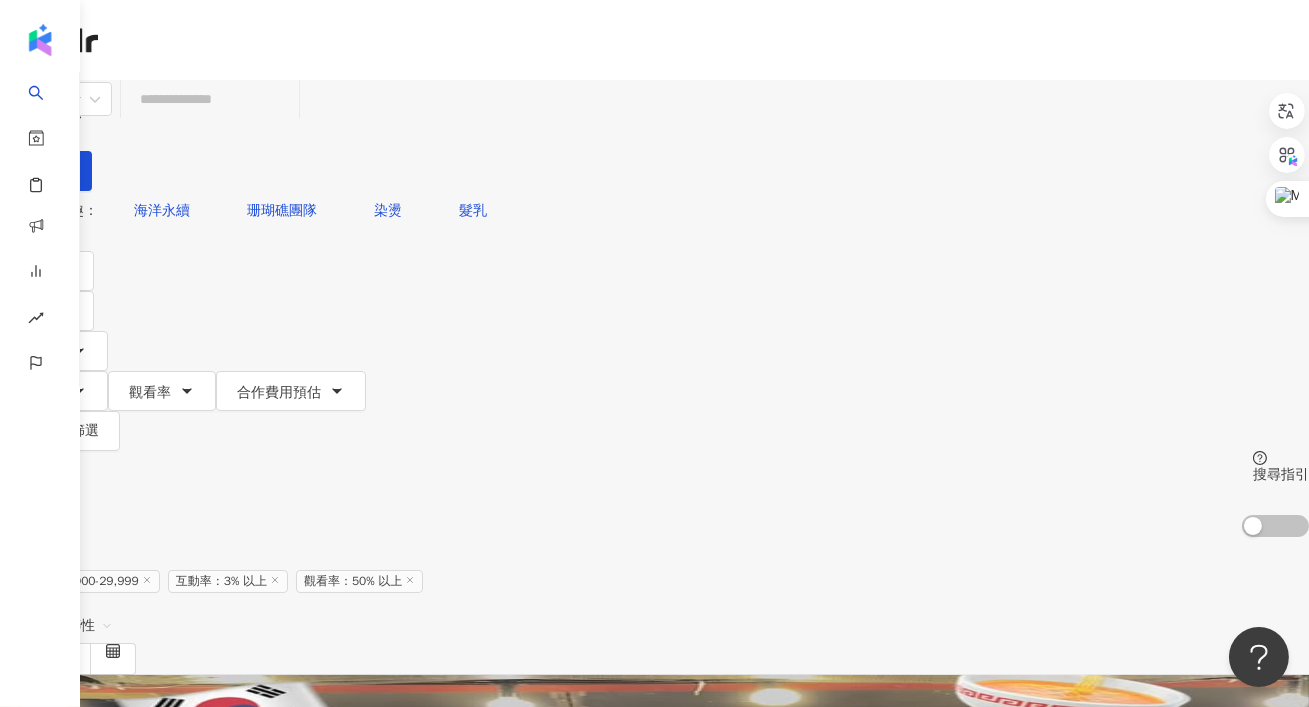 click at bounding box center (210, 99) 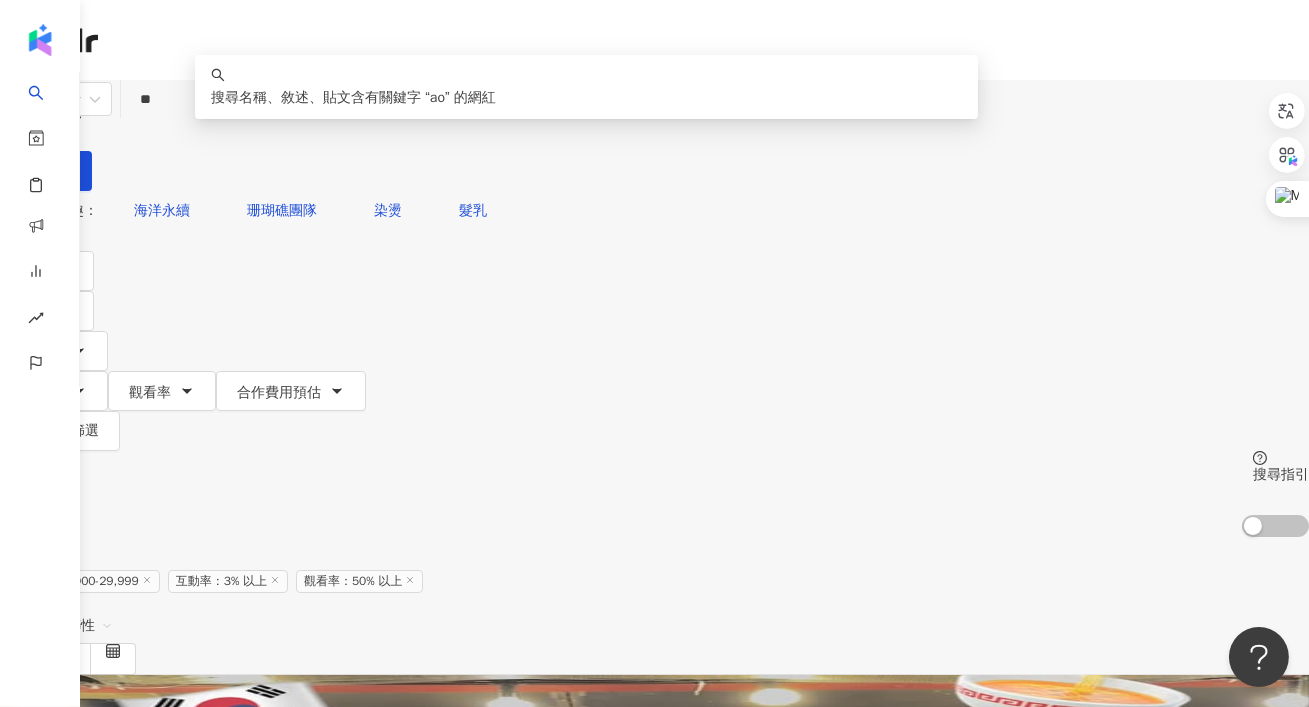 type on "*" 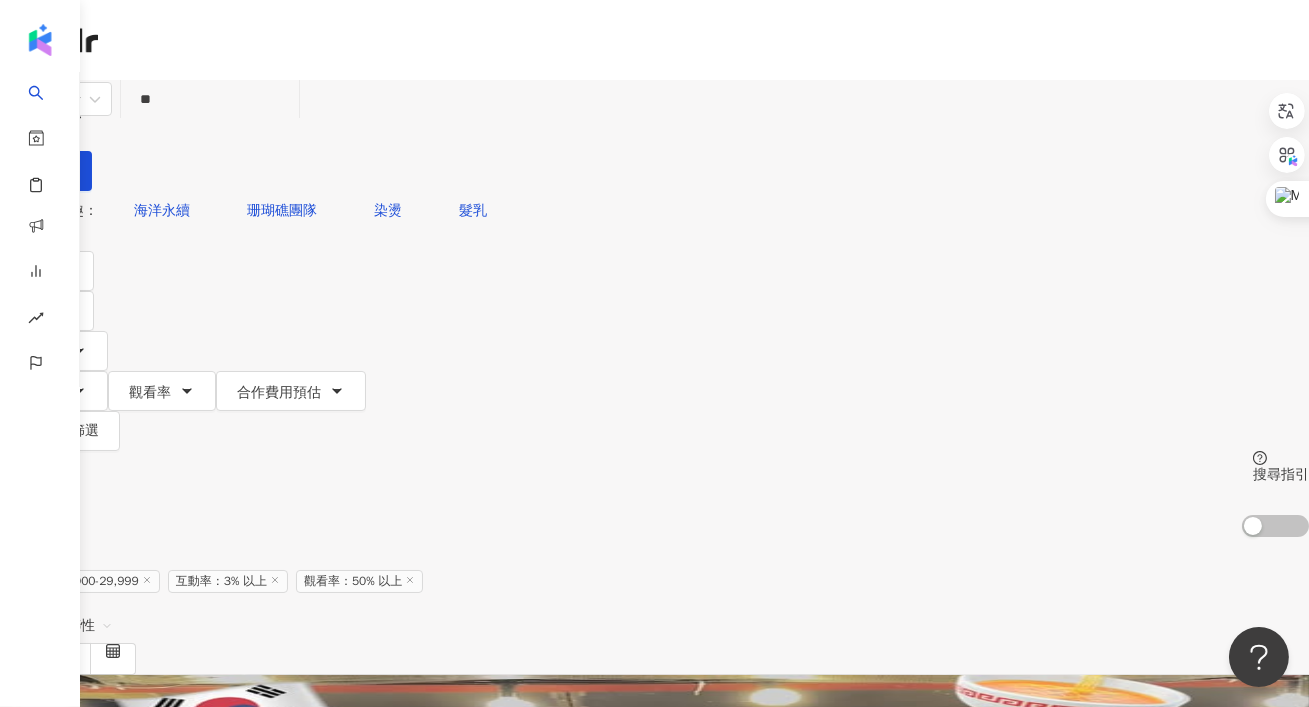 type on "*" 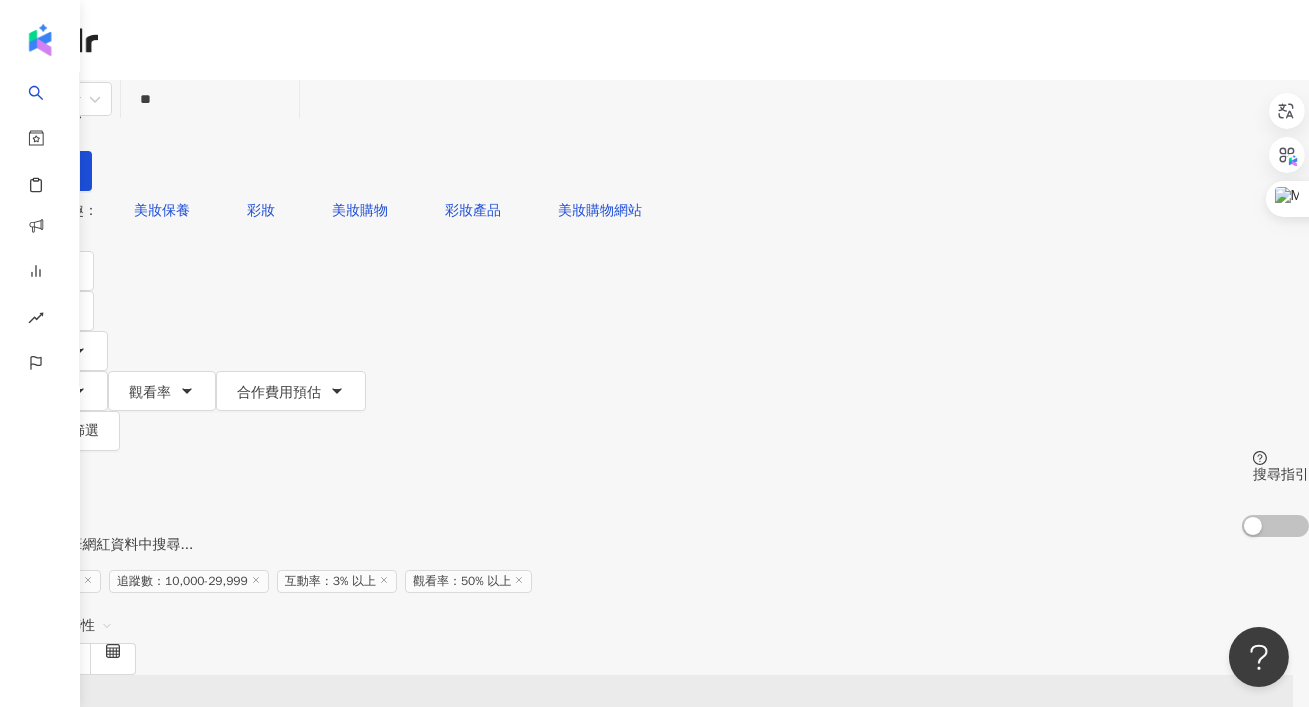 click on "繁體中文 活動訊息" at bounding box center (654, 160) 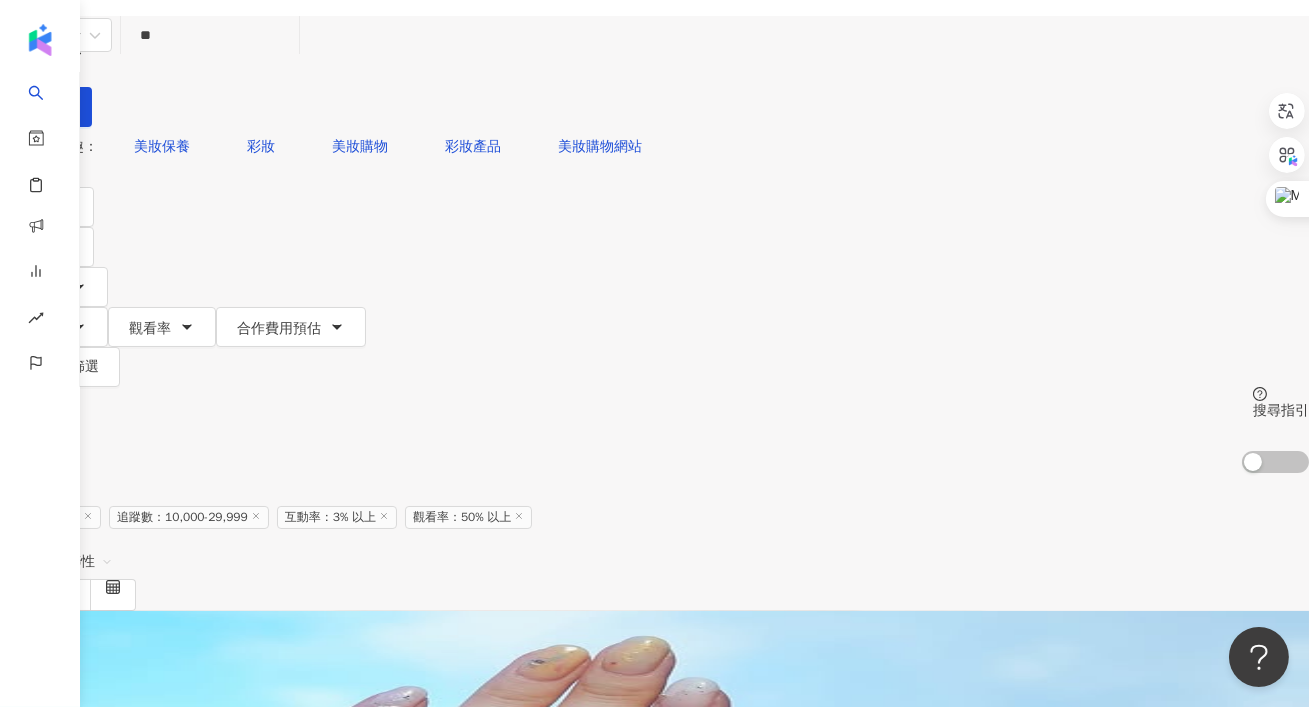 scroll, scrollTop: 20, scrollLeft: 0, axis: vertical 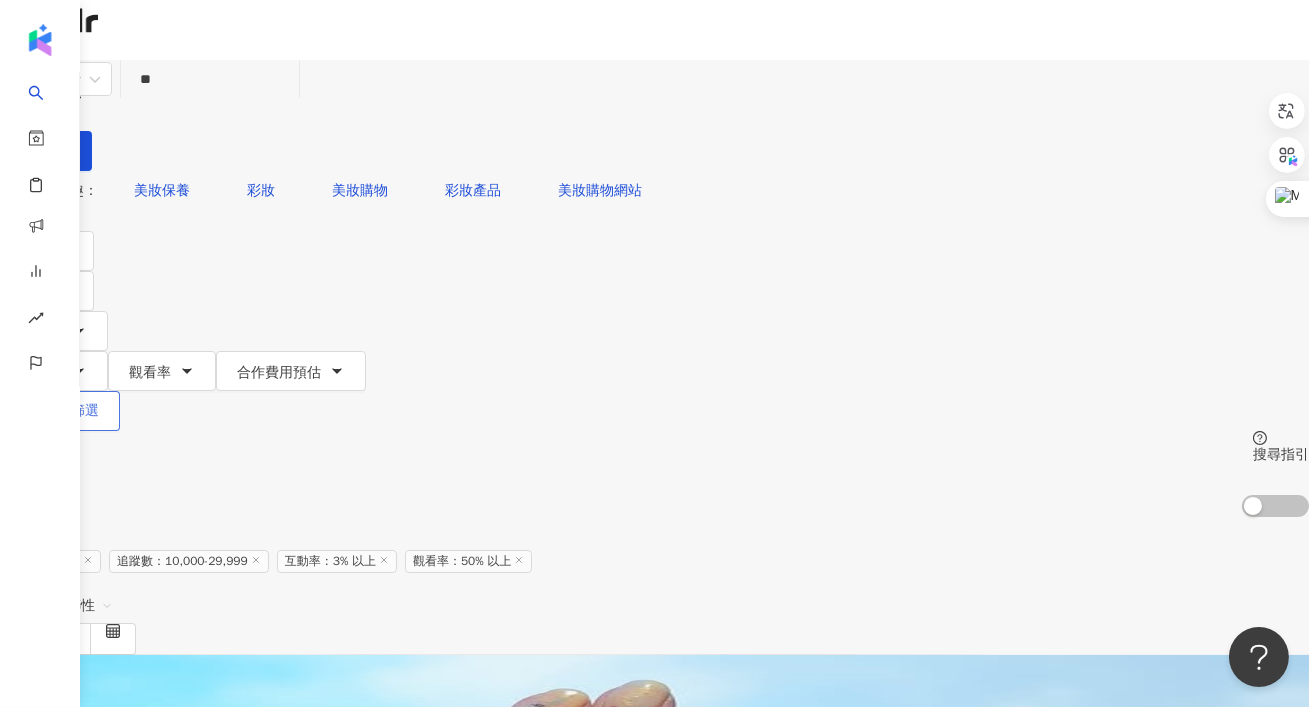 click on "更多篩選" at bounding box center [60, 411] 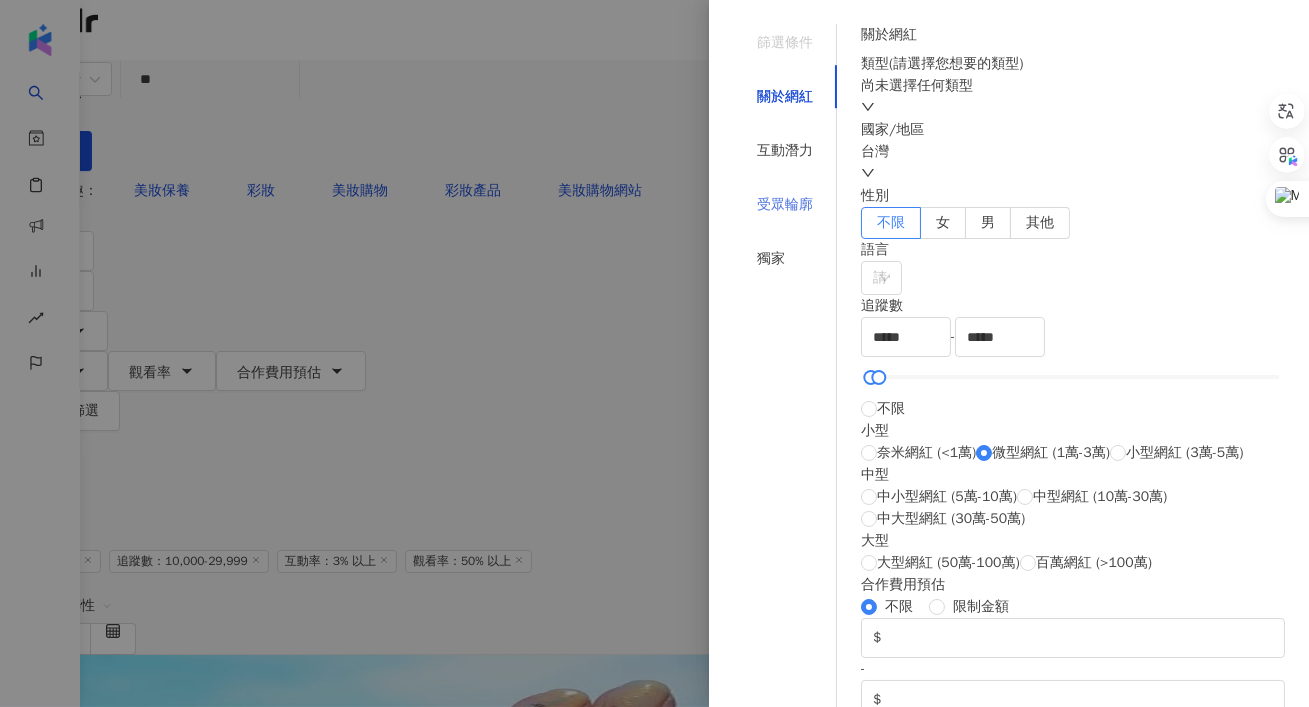 click on "受眾輪廓" at bounding box center (785, 205) 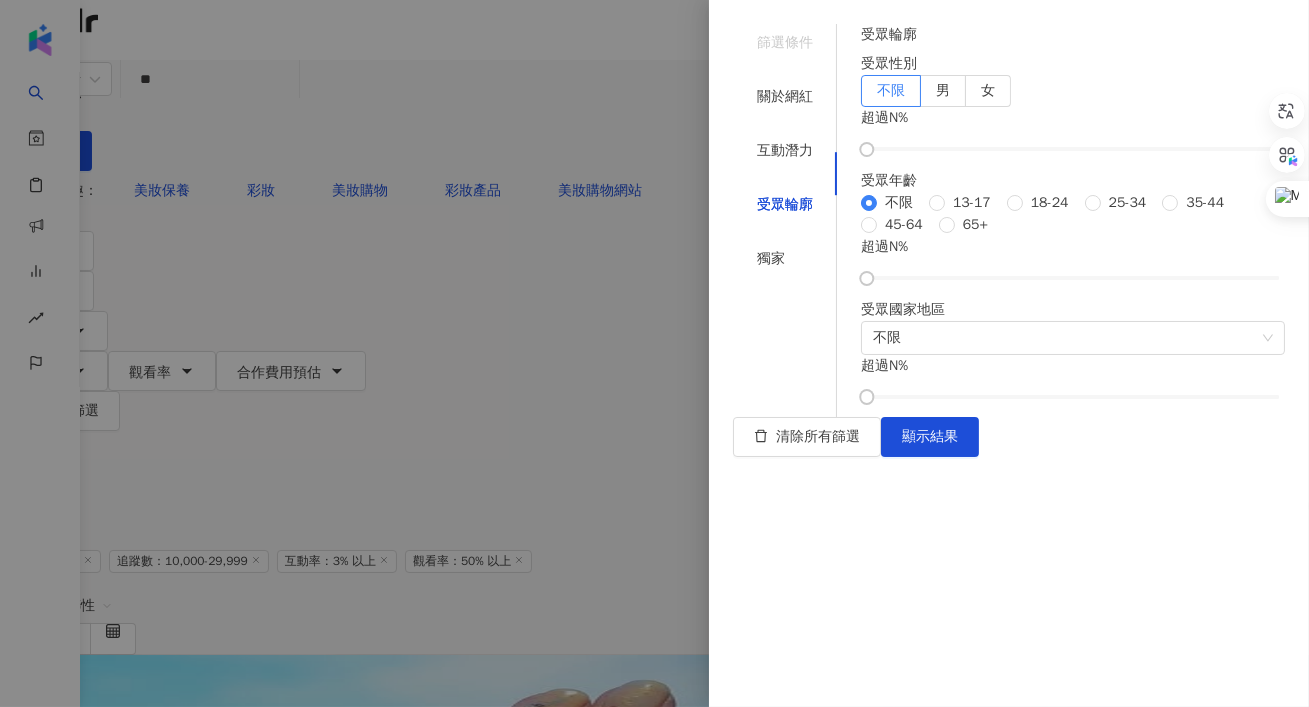 scroll, scrollTop: 28, scrollLeft: 0, axis: vertical 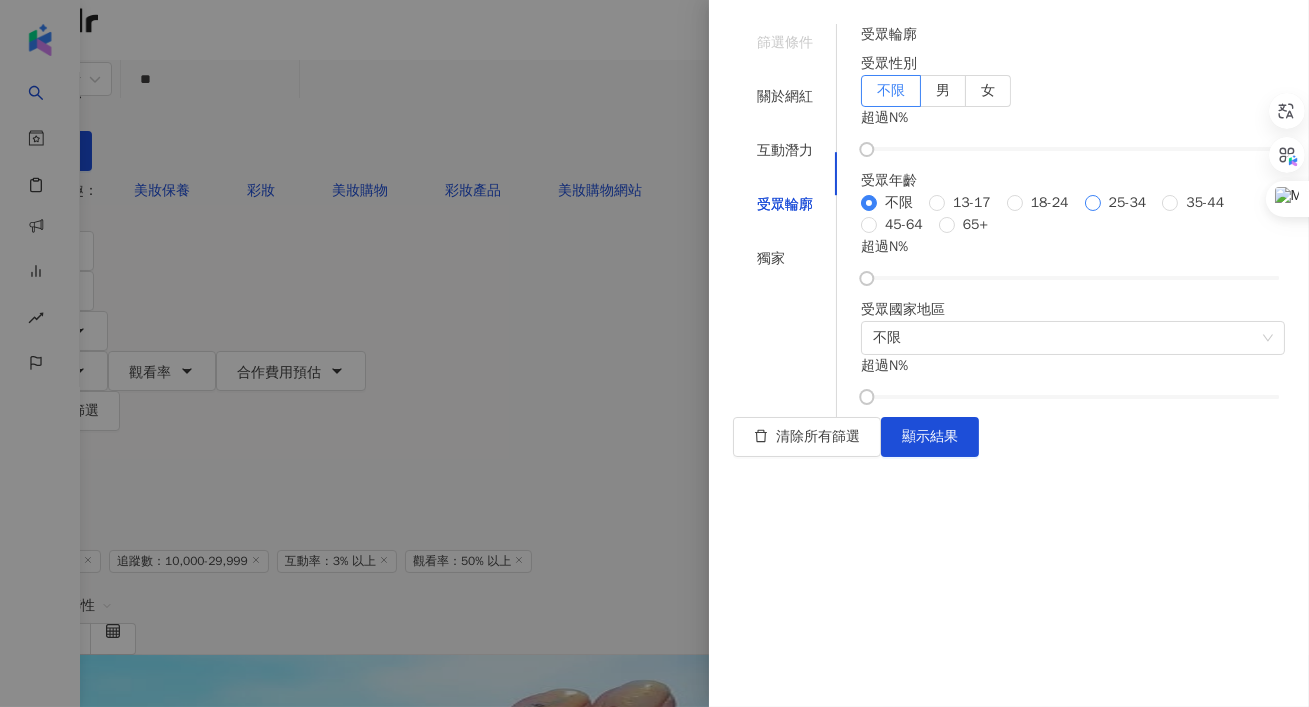 click on "25-34" at bounding box center (1128, 203) 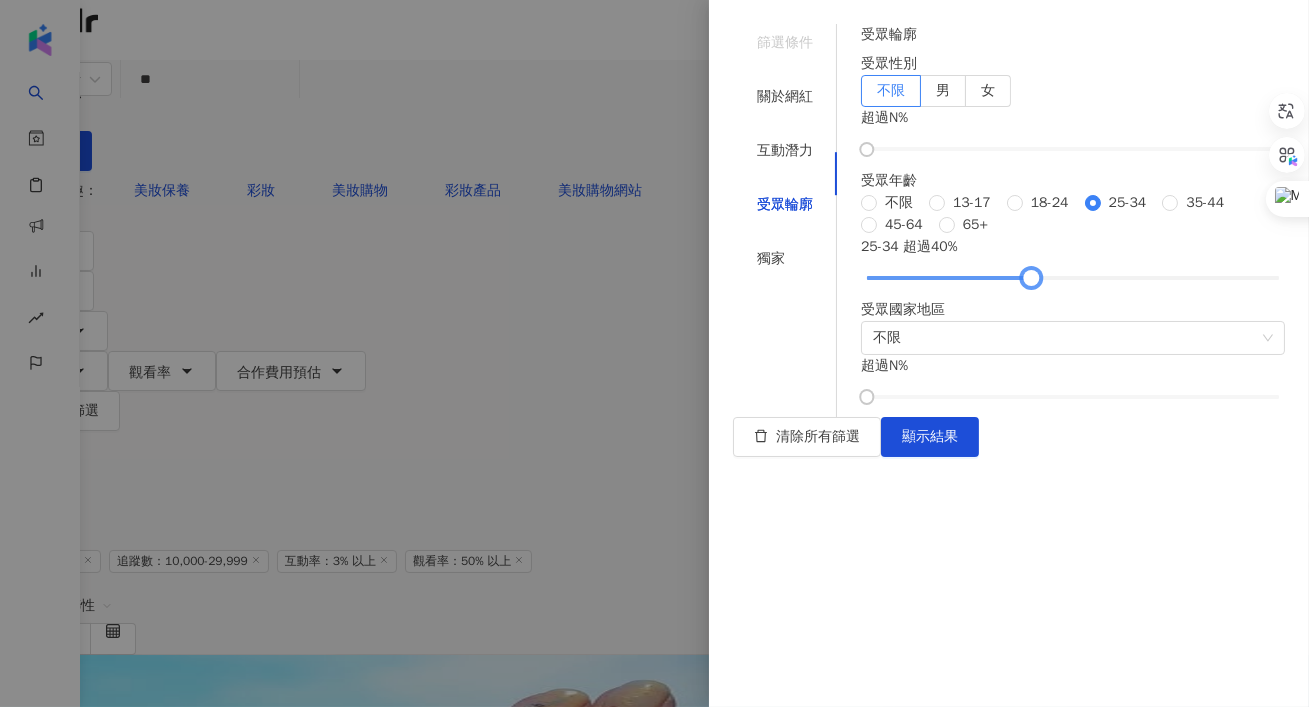 drag, startPoint x: 906, startPoint y: 602, endPoint x: 1056, endPoint y: 605, distance: 150.03 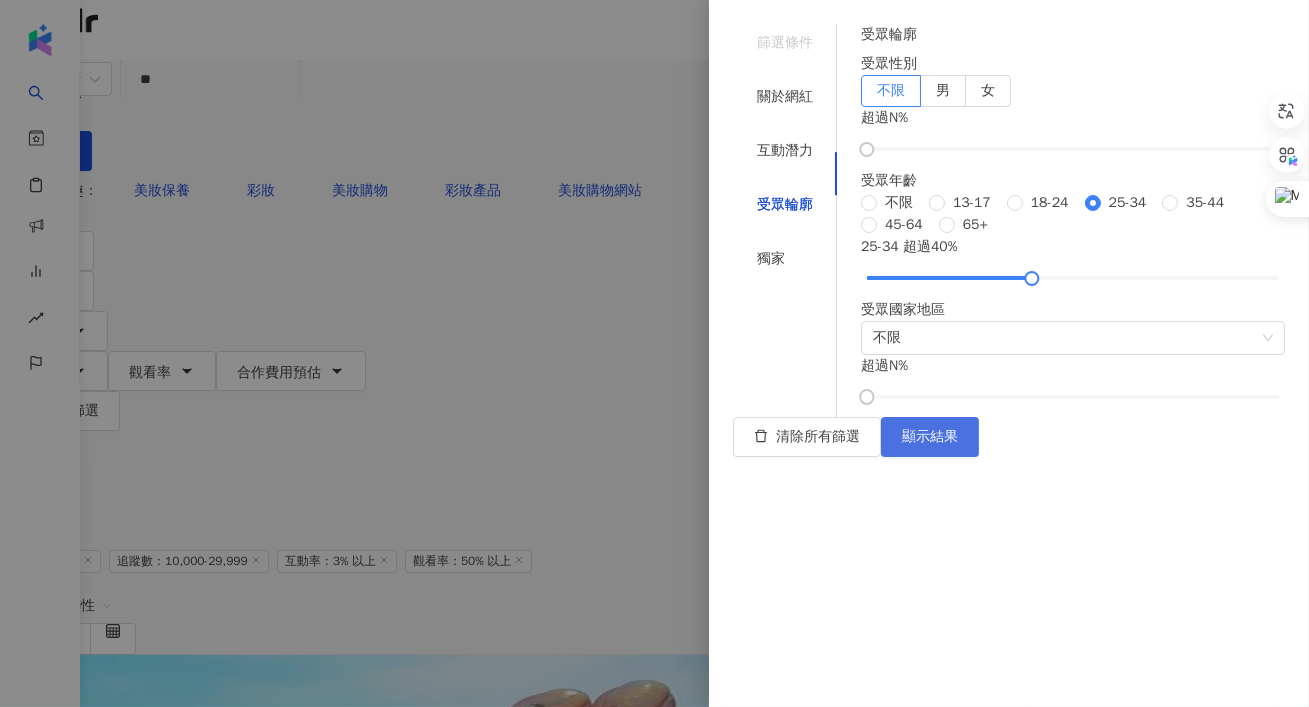 click on "顯示結果" at bounding box center [930, 437] 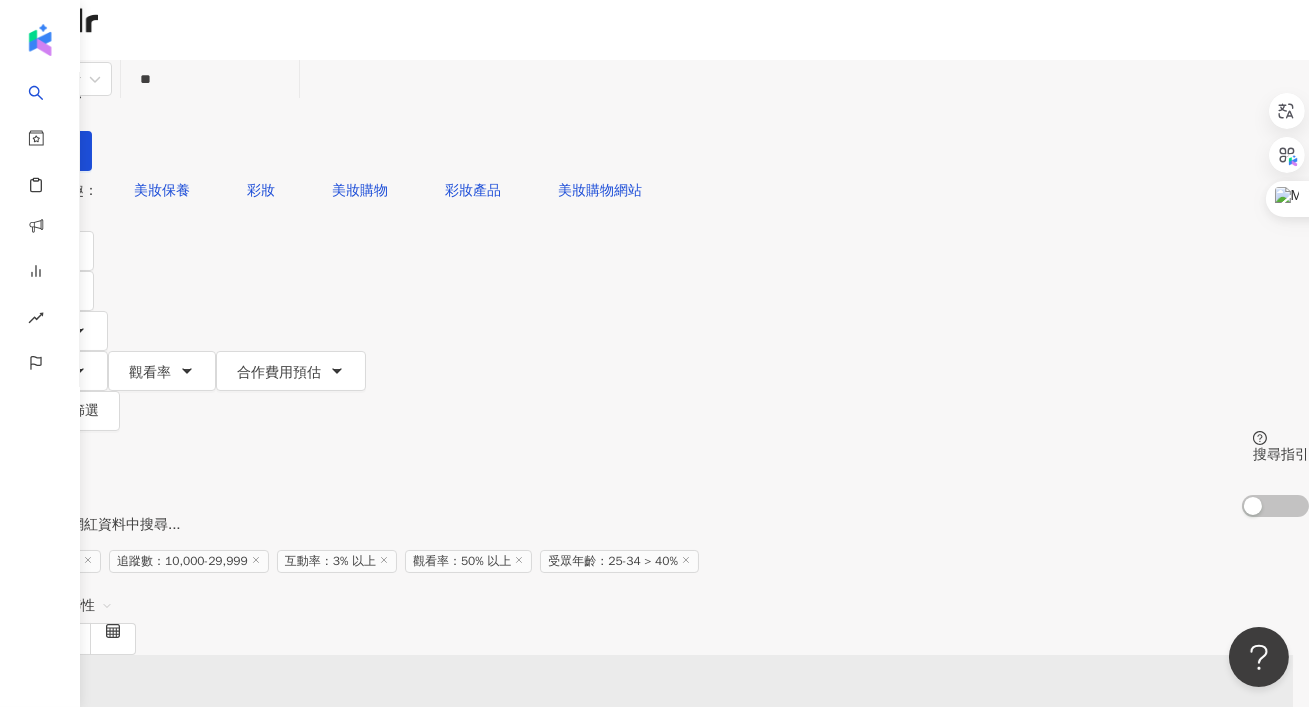 scroll, scrollTop: 0, scrollLeft: 0, axis: both 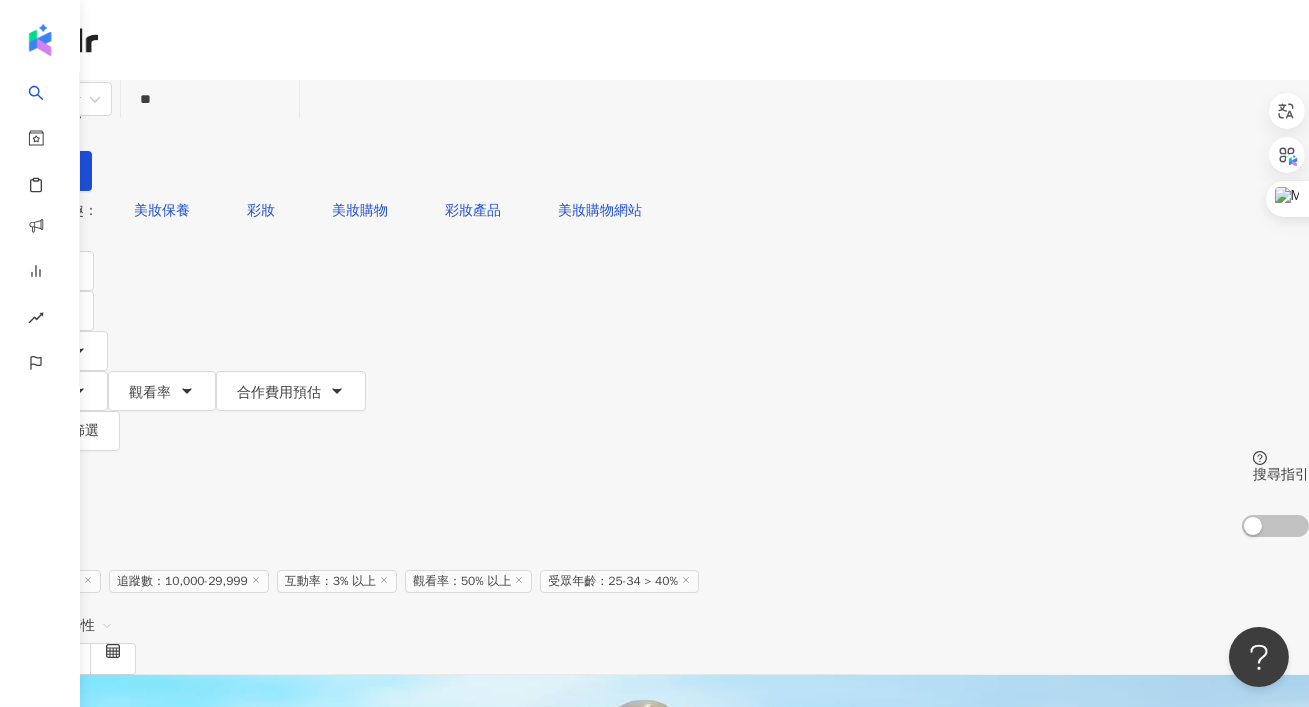 click on "**" at bounding box center [210, 99] 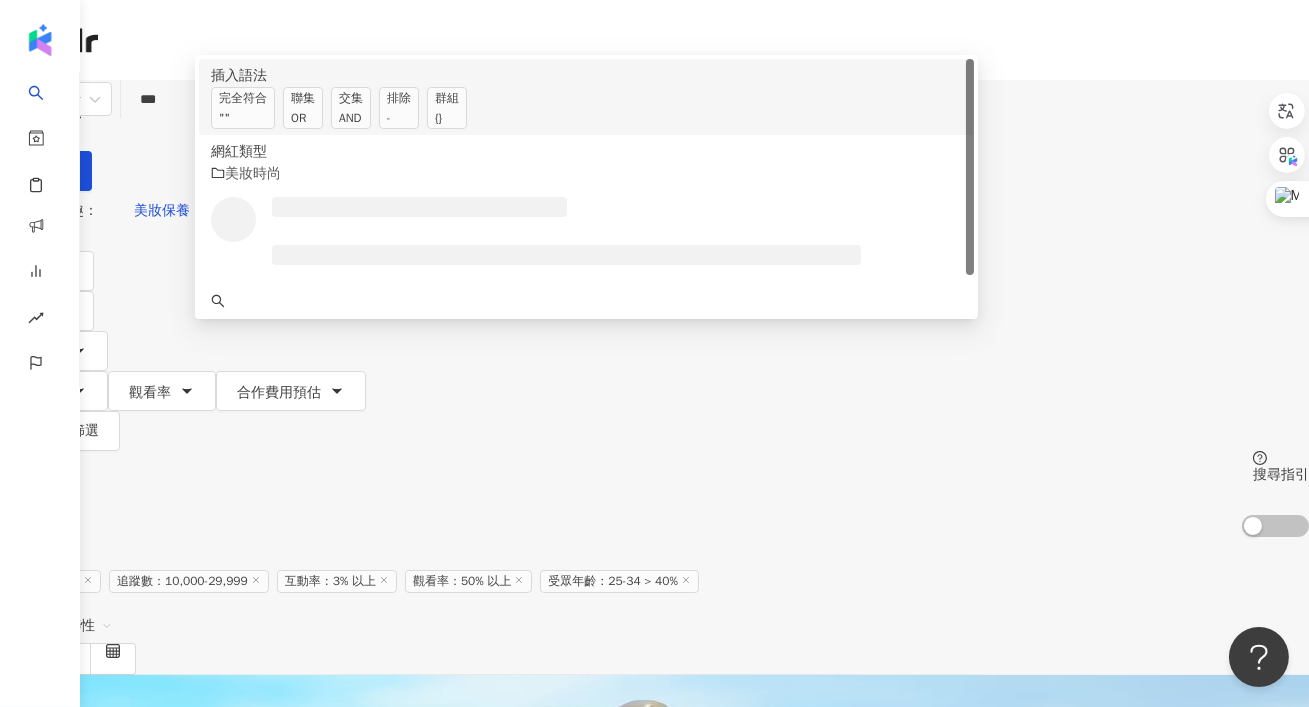 click on "交集 AND" at bounding box center [351, 108] 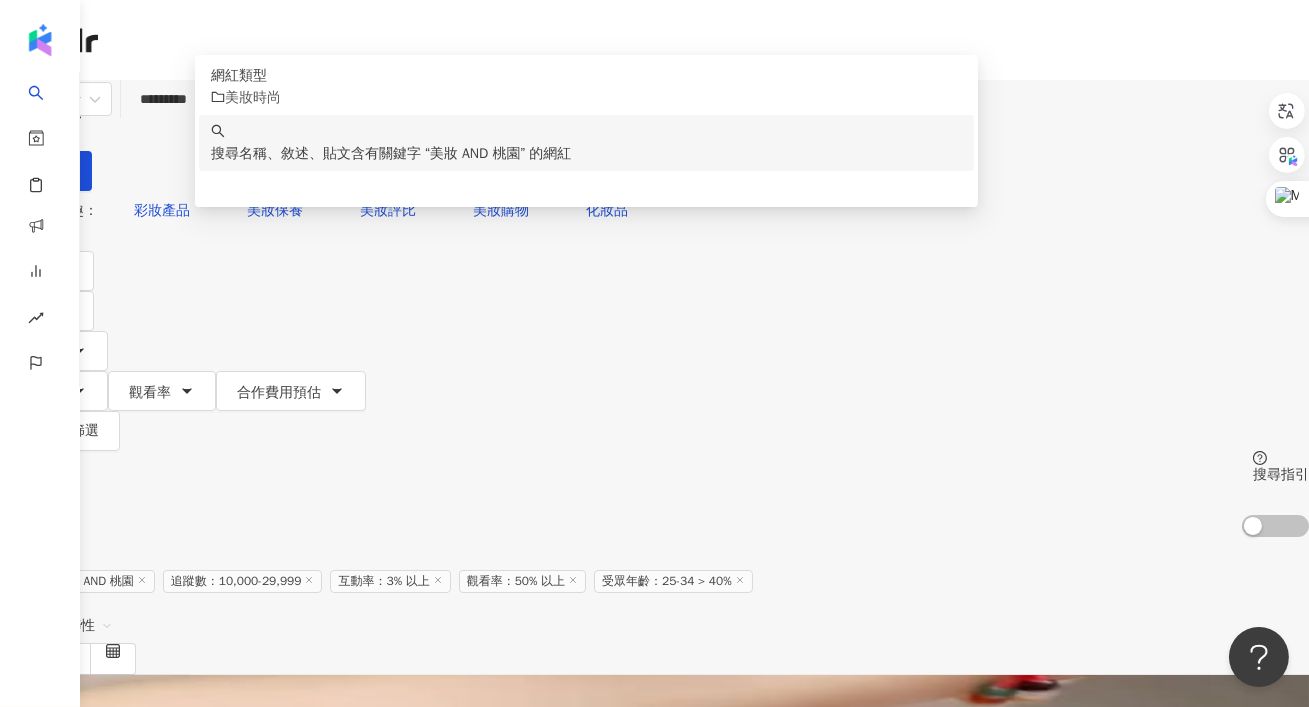 click on "共  8  筆 條件 ： 關鍵字：美妝 AND 桃園 追蹤數：10,000-29,999 互動率：3% 以上 觀看率：50% 以上 受眾年齡：25-34 > 40% 重置 排序： 關聯性" at bounding box center [654, 605] 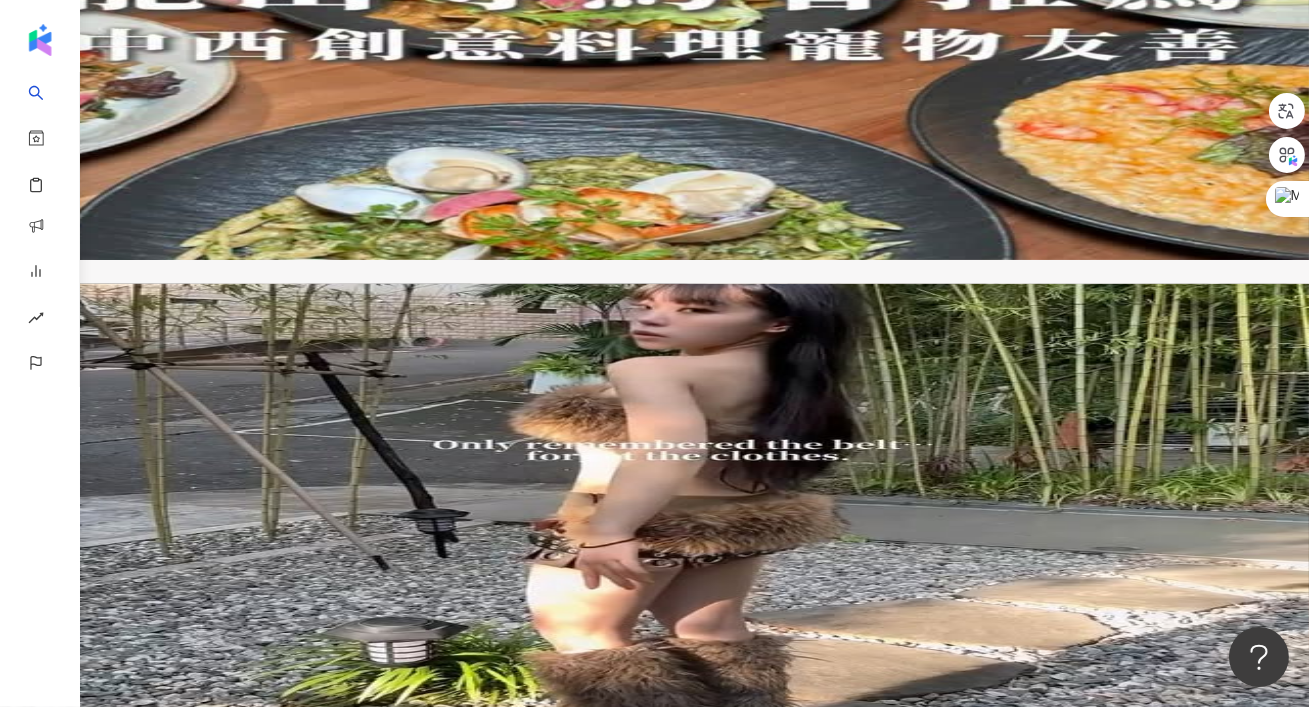 scroll, scrollTop: 1272, scrollLeft: 0, axis: vertical 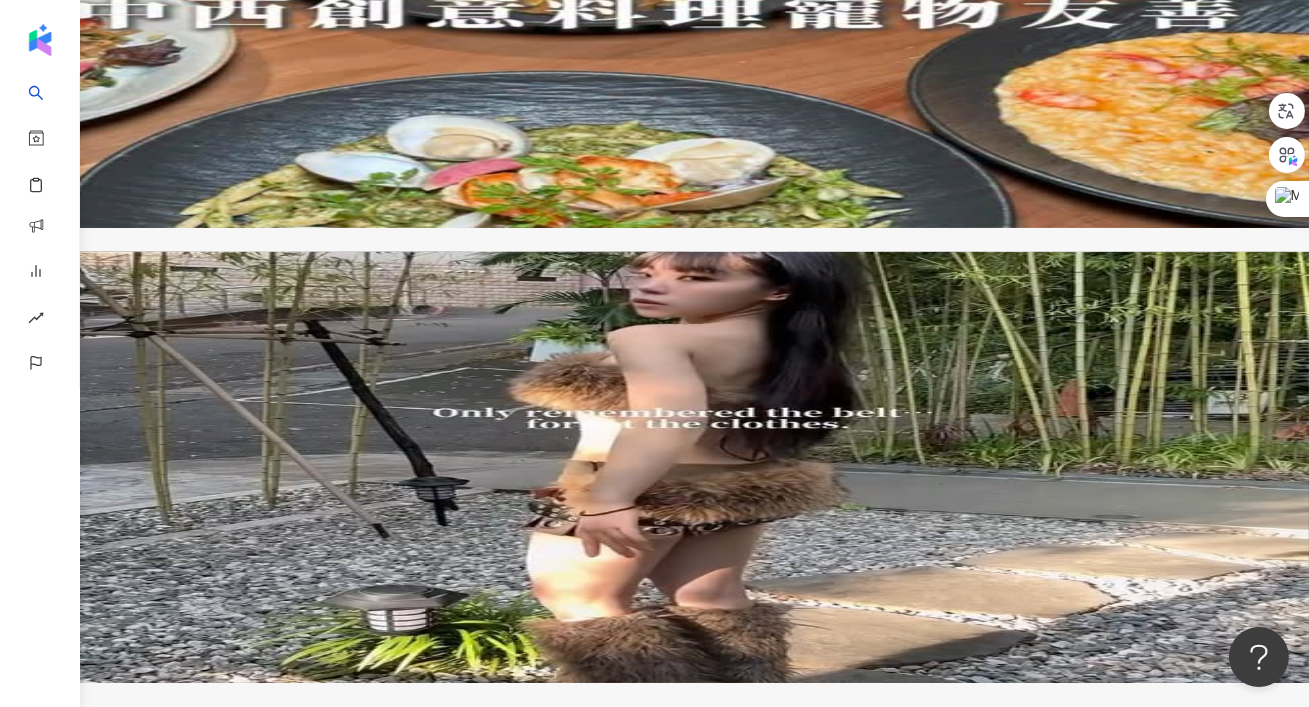click on "酸酸｜親子旅遊｜好物分享 網紅類型 ： 親子旅遊  ·  美食  ·  旅遊 總追蹤數 ： 22,945 2.3萬 找相似 查看關鍵字貼文 1 筆 2025/3/20 易撞款喔～
重點這裡什麼都有🤩
上到 美妝 保養、居家裝飾、派對飾品、
電子配件  看更多" at bounding box center [654, 1362] 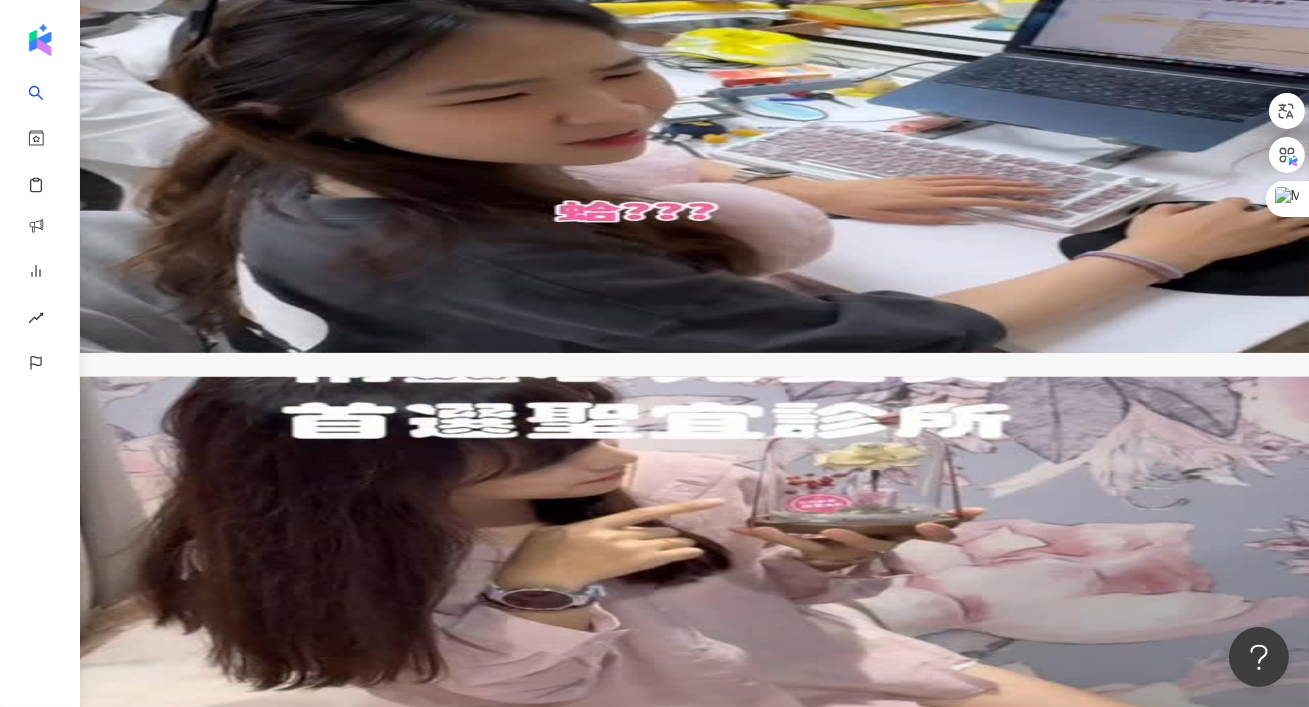 scroll, scrollTop: 0, scrollLeft: 0, axis: both 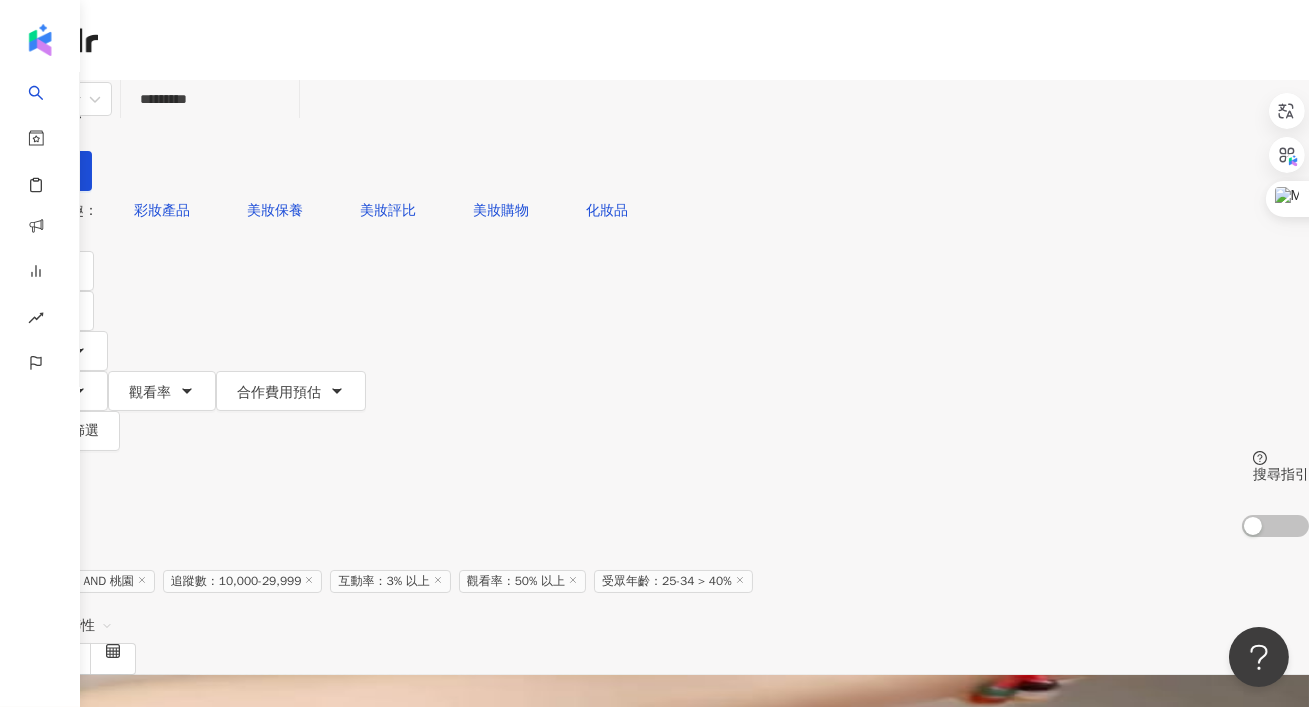 click on "*********" at bounding box center [210, 99] 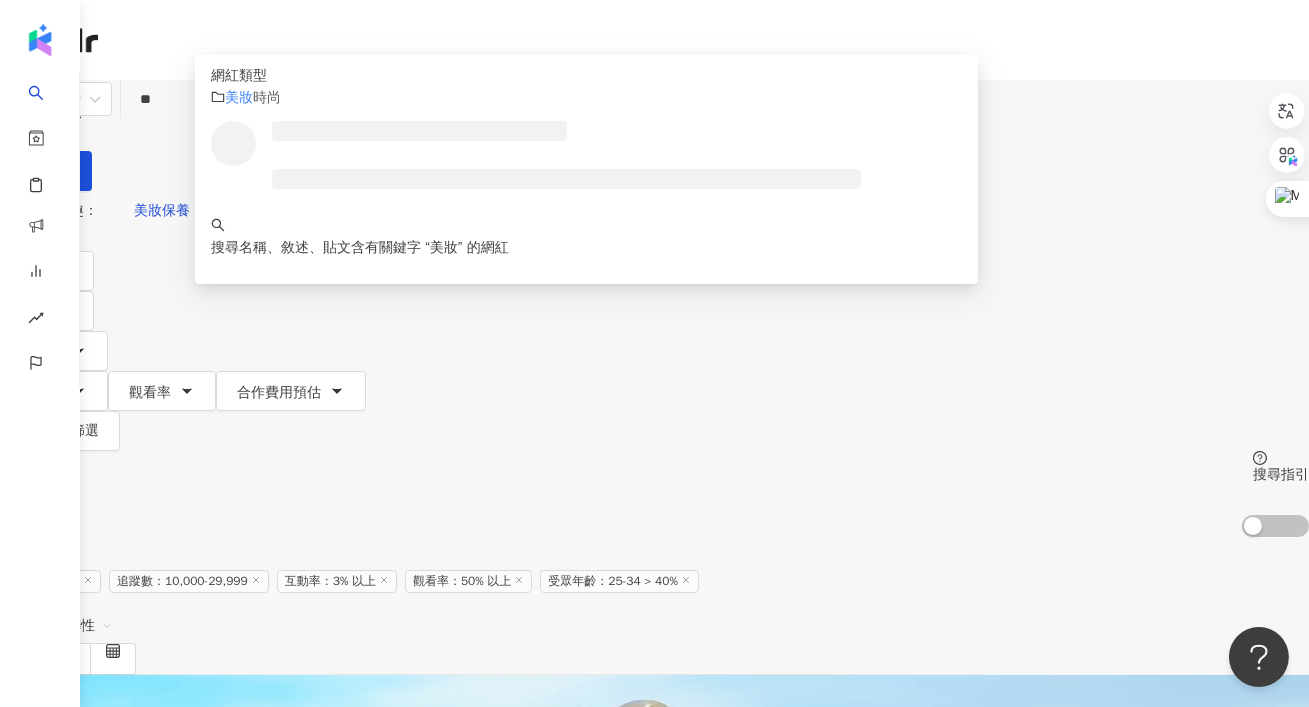type on "**" 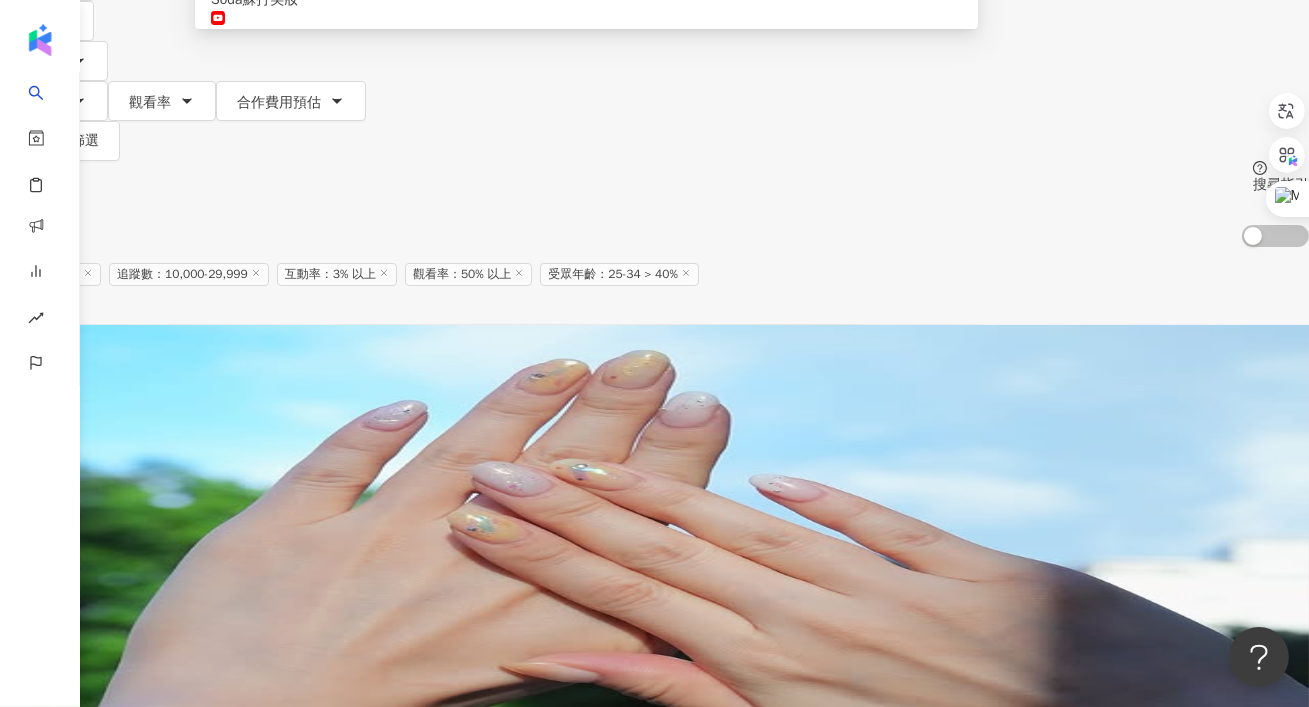 scroll, scrollTop: 0, scrollLeft: 0, axis: both 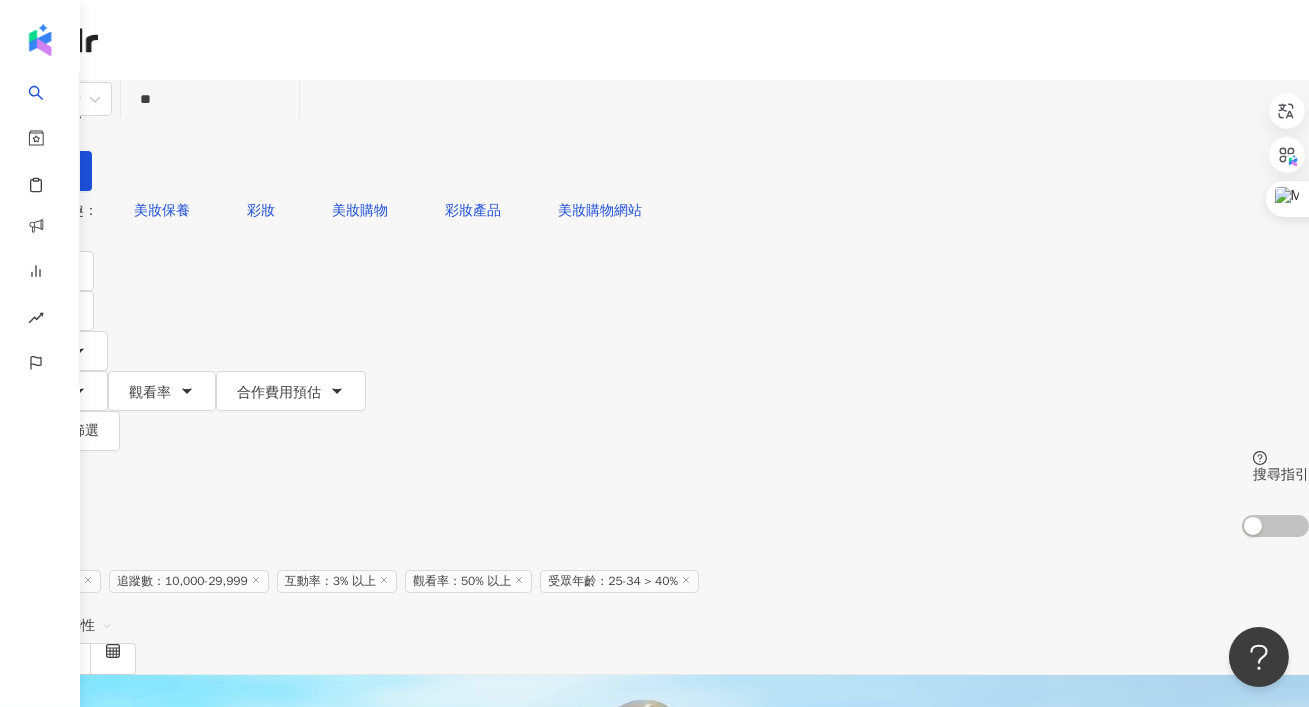 click on "Kira K" at bounding box center (18, 832) 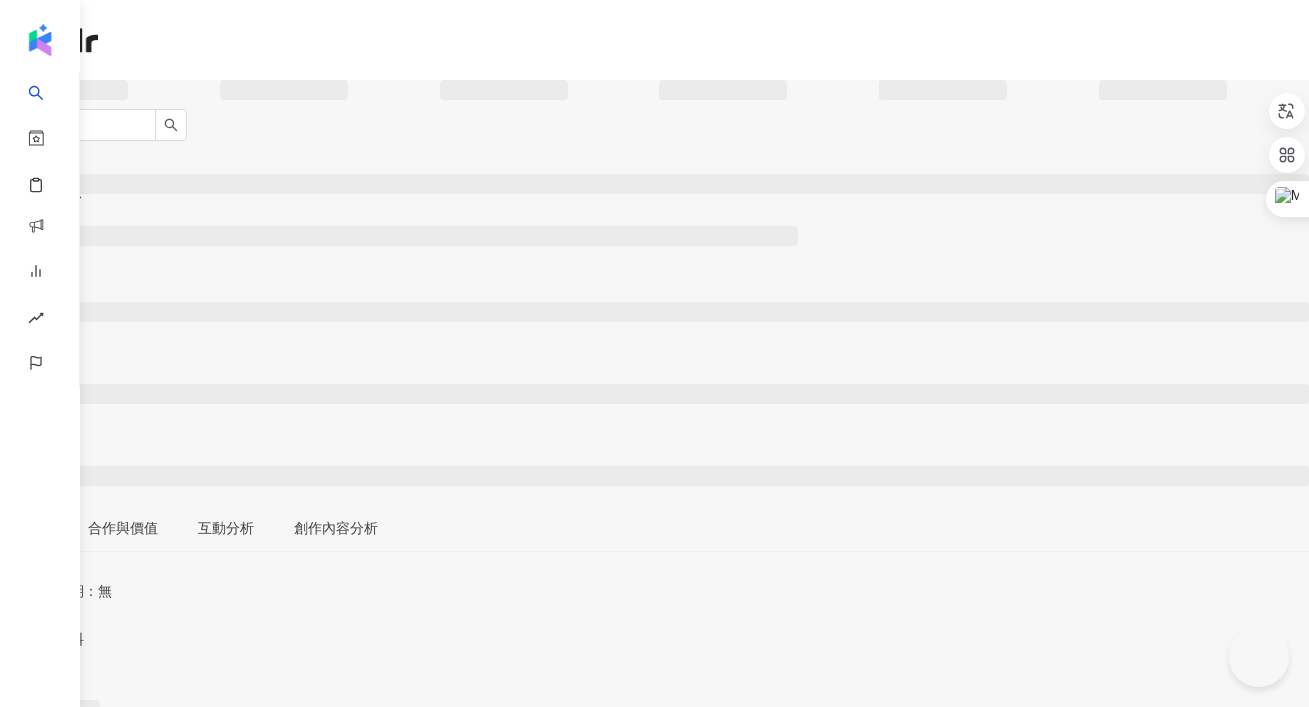 scroll, scrollTop: 0, scrollLeft: 0, axis: both 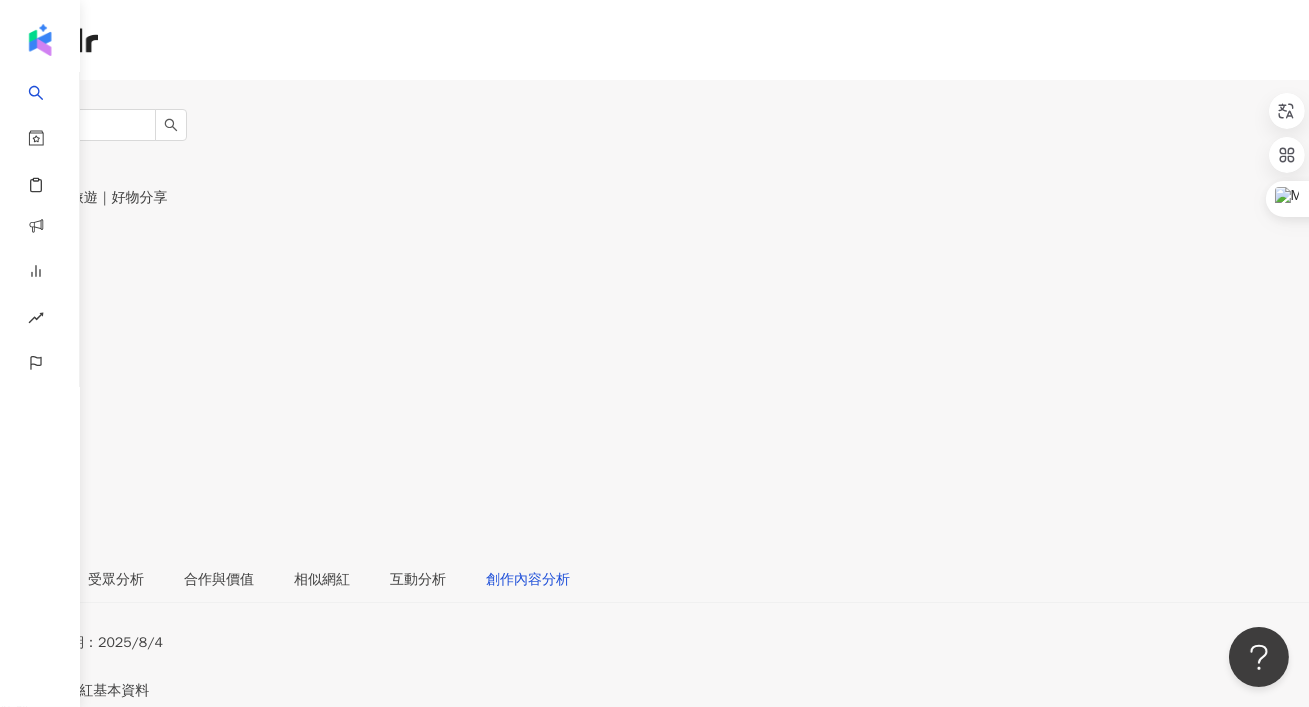 click on "創作內容分析" at bounding box center [528, 580] 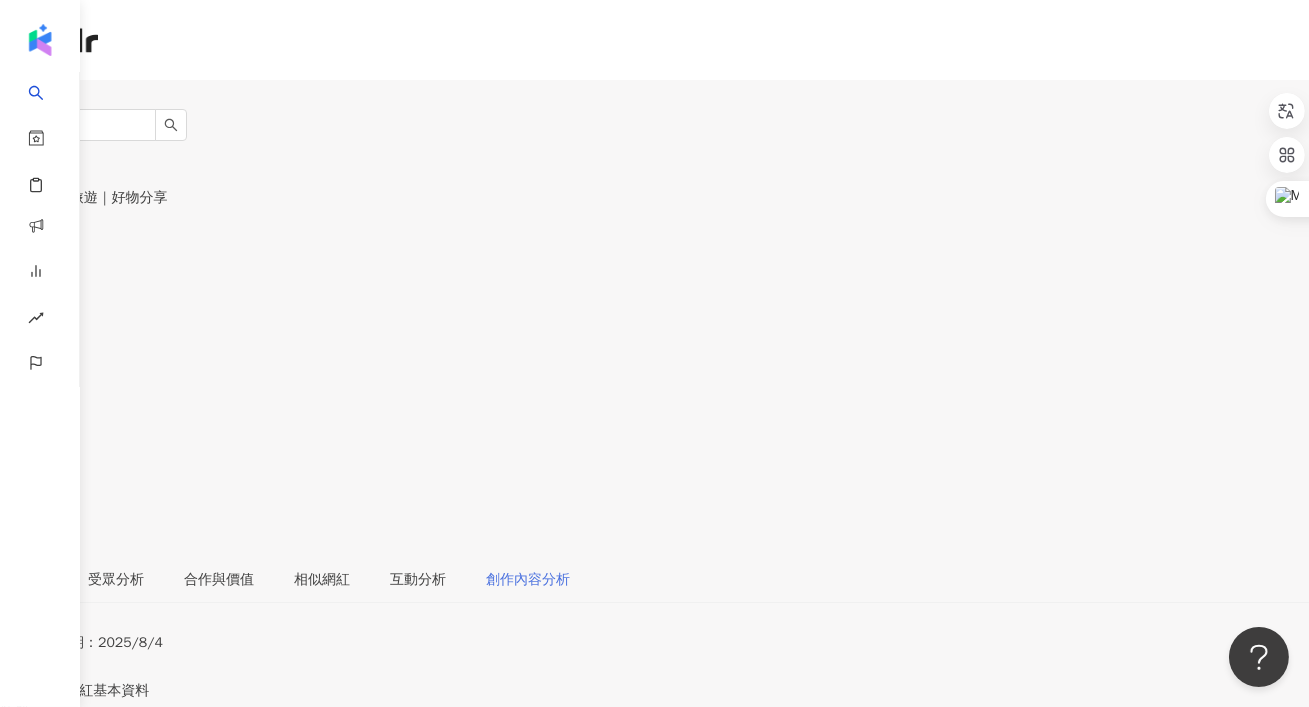click on "創作內容分析" at bounding box center (528, 580) 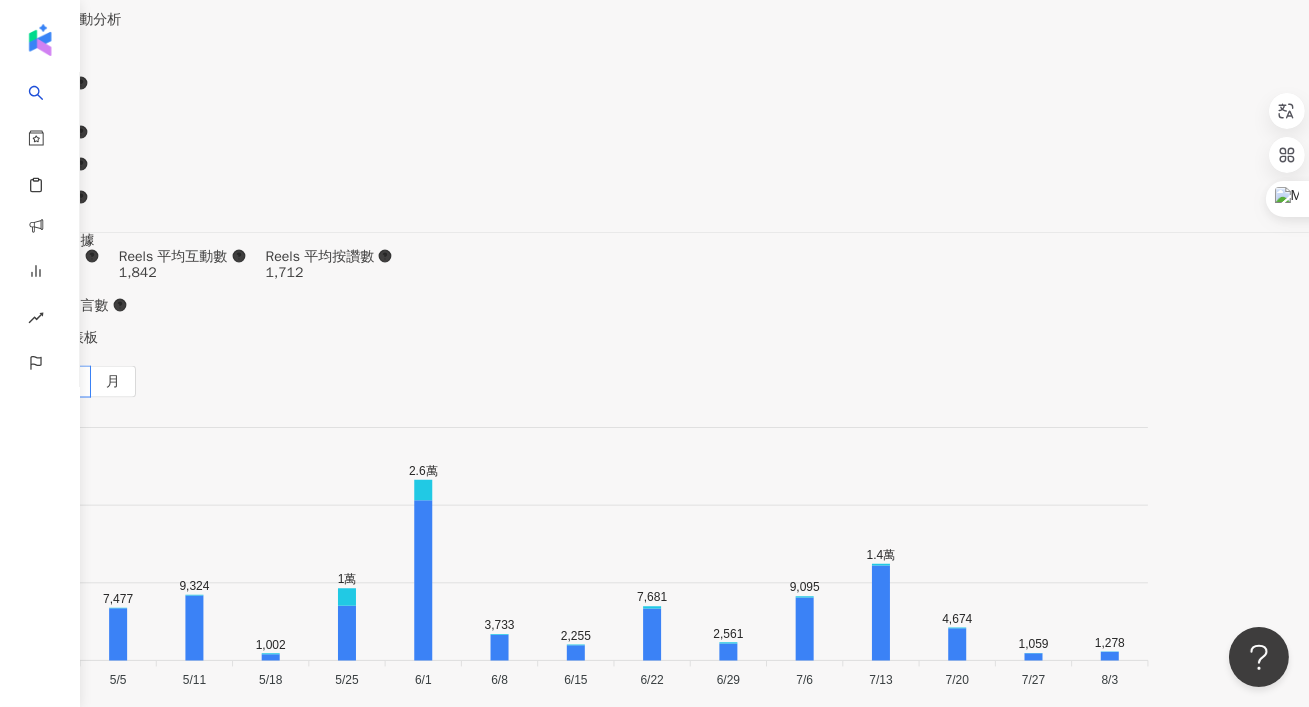 scroll, scrollTop: 7080, scrollLeft: 0, axis: vertical 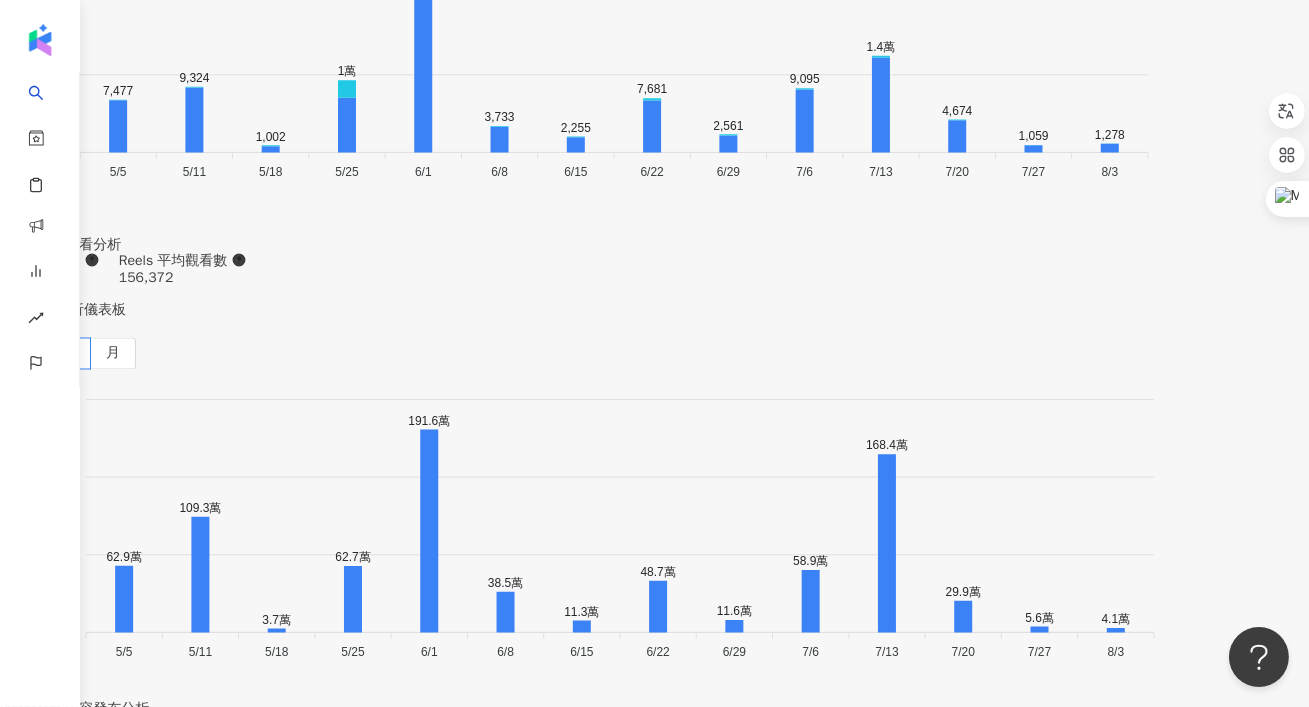 click on "Instagram 進階篩選 啟動 關閉 AI 篩選商業合作內容 排序：發布時間 共 188 筆 ，   條件： 商業合作 預估觸及數：438 2025/8/4 33 8 美食 預估觸及數：2.8萬 2025/8/3 全台唯一最猛的打小人廟
這次到嘉義玩～
順道來「歡喜財神廟」拜拜🙏
這裡竟然有特別的打小人儀式
還有專屬的包廂跟金紙香爐
實在是太酷了🤩
不管你是最近身邊小人多
還是運氣不太好～都可以來這裡拜拜
邊打邊唸趕走壞運氣🍀
（太小力還會被喊大力點🤣）
主殿供奉是「濟公活佛」
身體不適的可以拿濟公扇揮一下全身～
還可以擲杯祈求發財金喔😍
送窮迎富，補財庫通通一次搞定！
分享給你們～
📍嘉義歡喜財神廟
地址：嘉義縣中埔鄉塩館村下庄仔 19號
時間：7:00-19:00
#嘉義景點 #嘉義中埔 #歡喜財神廟
#打小人廟 #送窮迎富 #發財金 #補財庫 1,203 34 4.1萬 旅遊 台灣旅遊 商業合作 預估觸及數：5,393 67 16" at bounding box center (654, 6974) 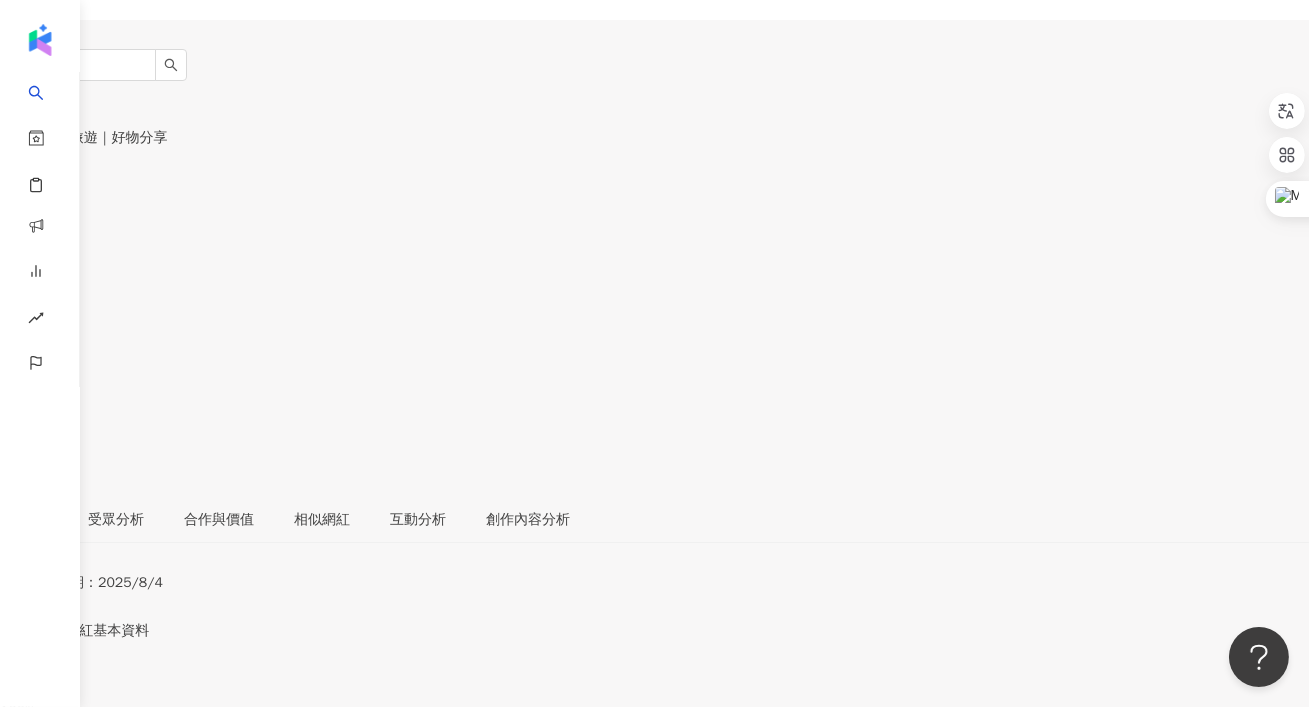 scroll, scrollTop: 0, scrollLeft: 0, axis: both 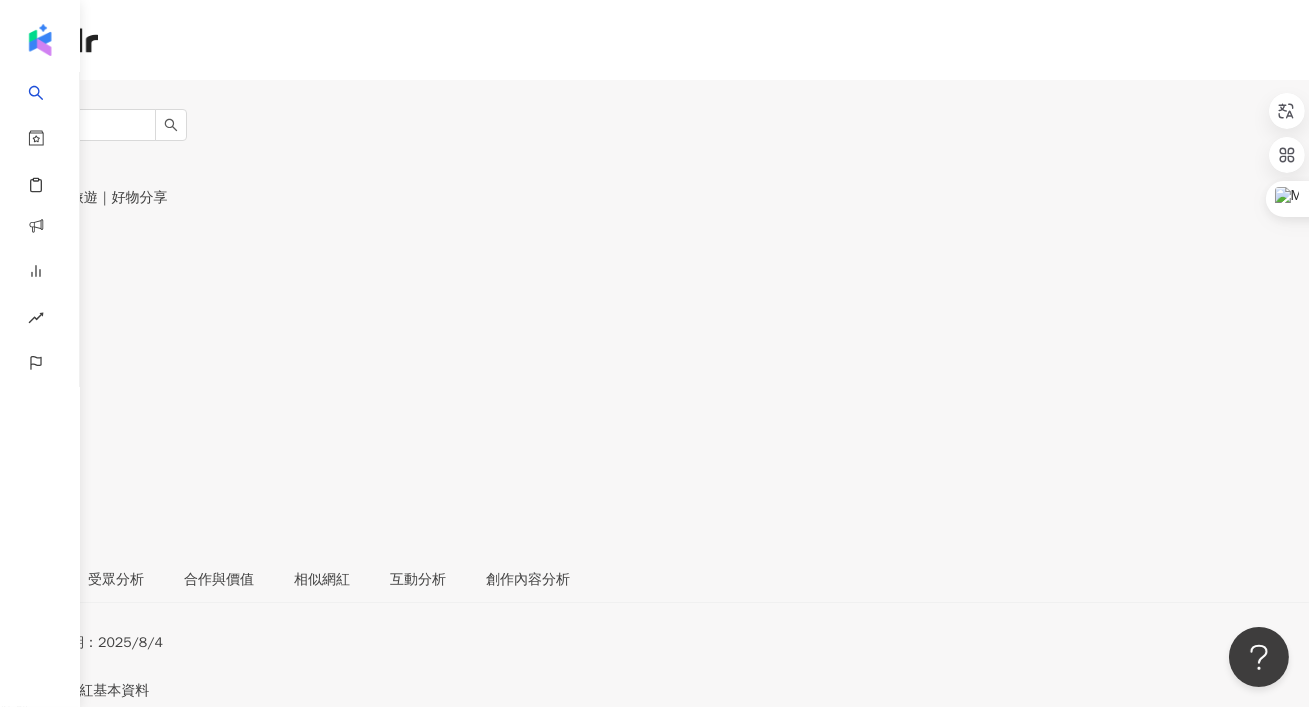 click on "總覽 最後更新日期：2025/8/4 近三個月 Instagram 網紅基本資料 性別   女 主要語言   繁體中文 100% 網紅類型 親子旅遊 · 美食 · 旅遊 社群簡介 酸酸｜親子旅遊｜好物分享 | hsuan.0523 https://www.instagram.com/hsuan.0523/ ㆍ[CITY]人嫁來苗栗頭份🫶🏻
ㆍ𝗞𝗹𝗼𝗼𝗸 全站95折優惠碼：𝗛𝗦𝗨𝗔𝗡𝟬𝟱𝟮𝟯
ㆍ親子旅遊景點｜好物分享｜美食探店
· 女兒👧🏻：牛奶糖3Y
——————
· 廠商邀約合作📧
· 私訊小盒子or來信
· jp940128lee@example.com 看更多 Instagram 數據總覽 85 K-Score :   良好 近期一到三個月發文頻率正常，且漲粉率與互動率高。 查看說明 追蹤數   22,945 互動率   6.81% 優秀 觀看率   682% 優秀 漲粉率   32.2% 優秀 受眾主要性別   女性 78.6% 受眾主要年齡   25-34 歲 55% 商業合作內容覆蓋比例   66.2% AI Instagram 成效等級三大指標 互動率 6.81% 優秀 同等級網紅的互動率中位數為  0.6%" at bounding box center (654, 1905) 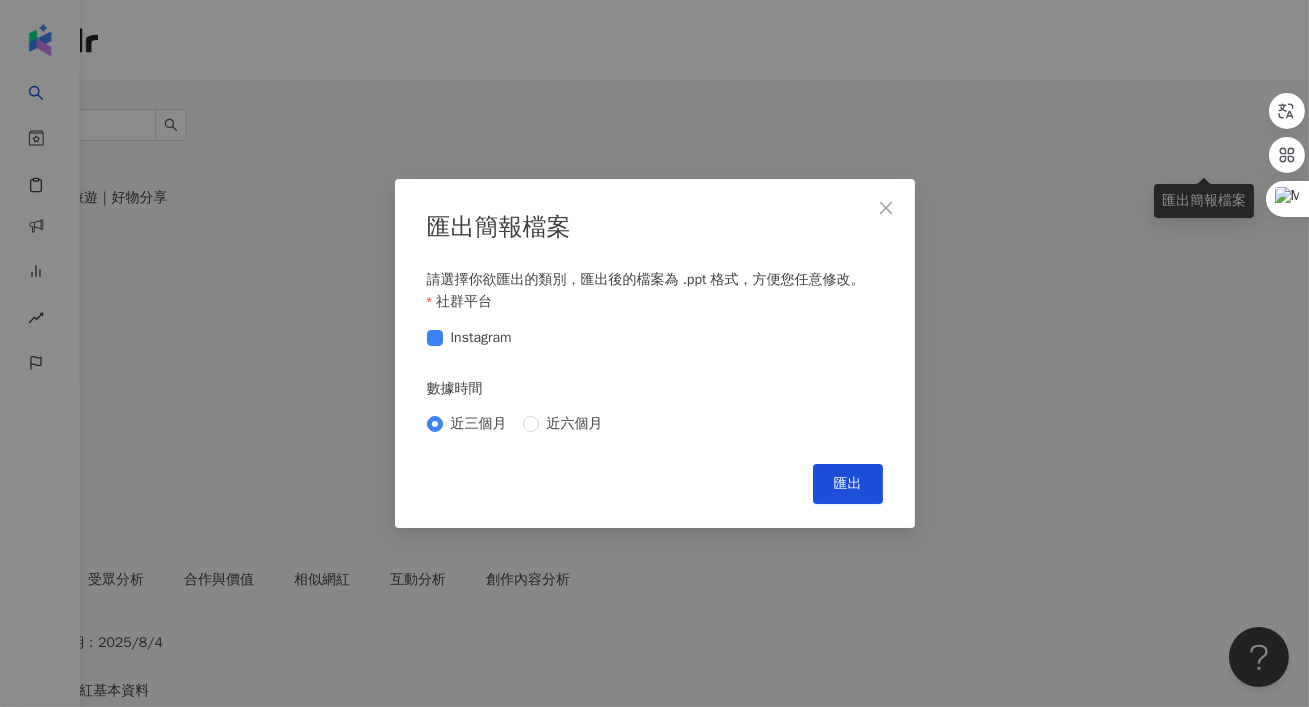 click on "匯出簡報檔案 請選擇你欲匯出的類別，匯出後的檔案為 .ppt 格式，方便您任意修改。 社群平台 Instagram 數據時間 近三個月 近六個月 Cancel 匯出" at bounding box center [655, 353] 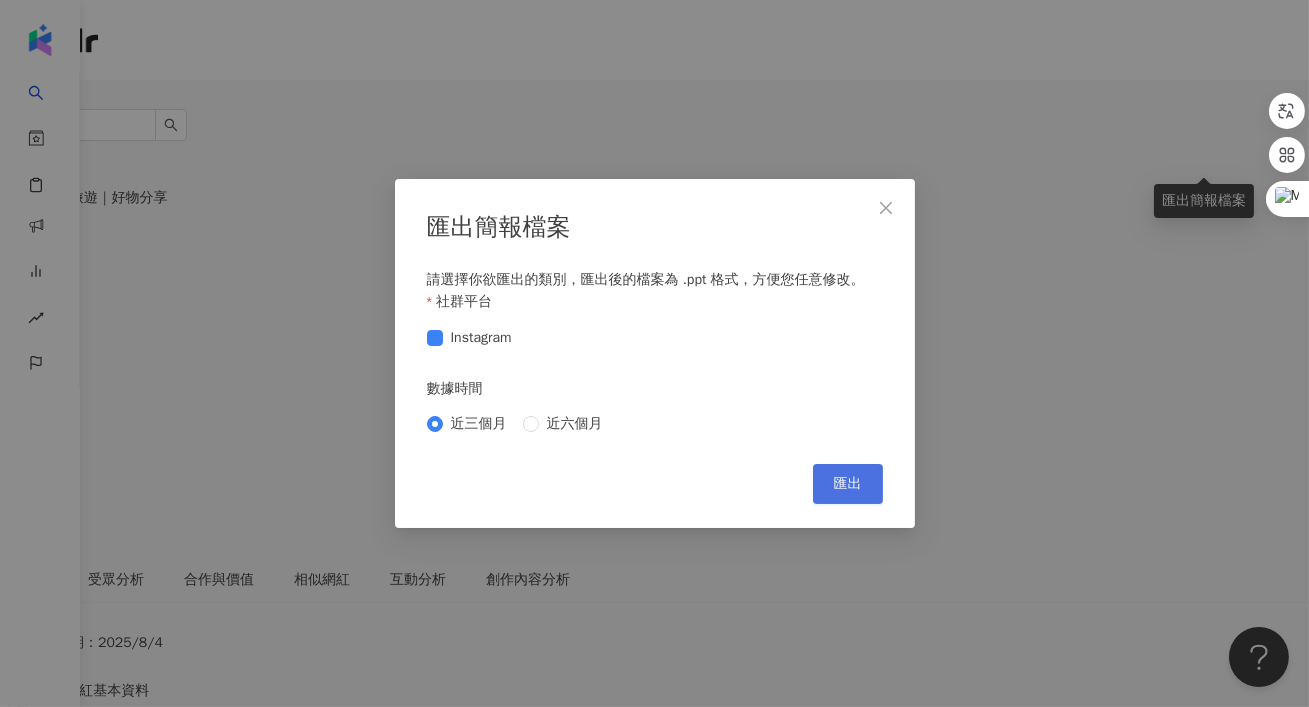 click on "匯出" at bounding box center [848, 484] 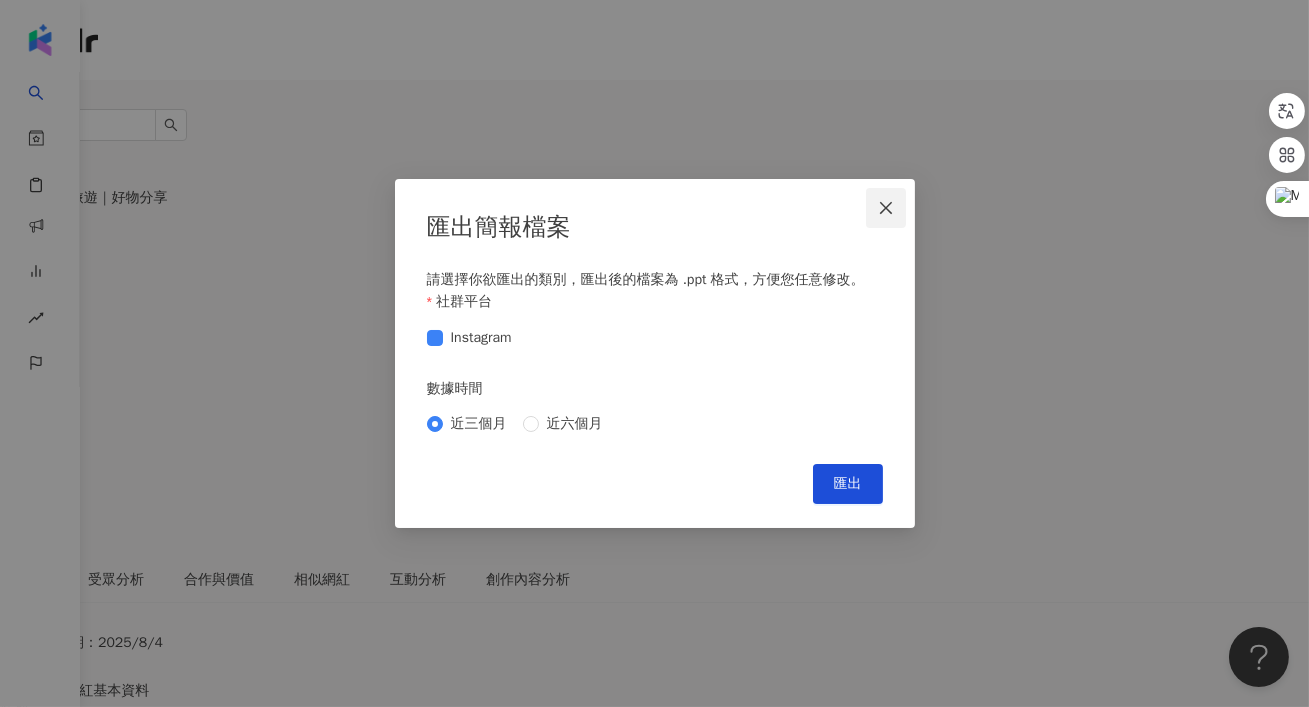 click 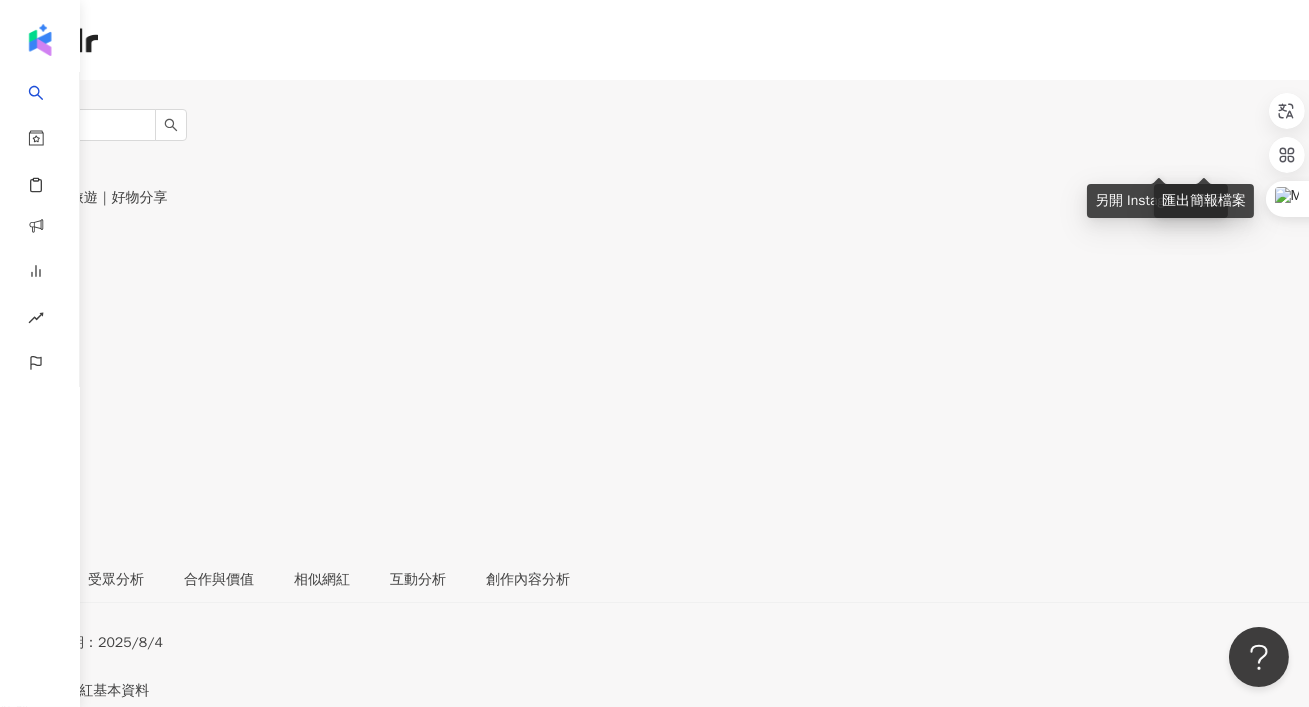 click 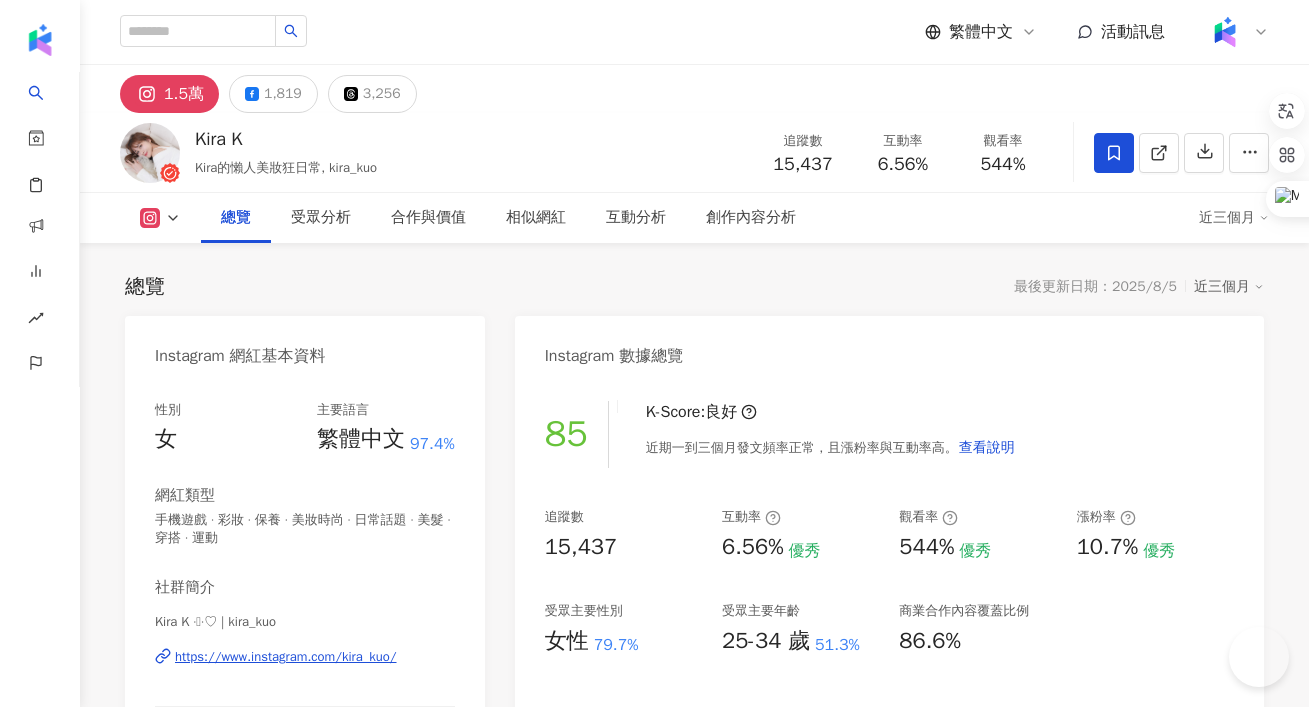 scroll, scrollTop: 0, scrollLeft: 0, axis: both 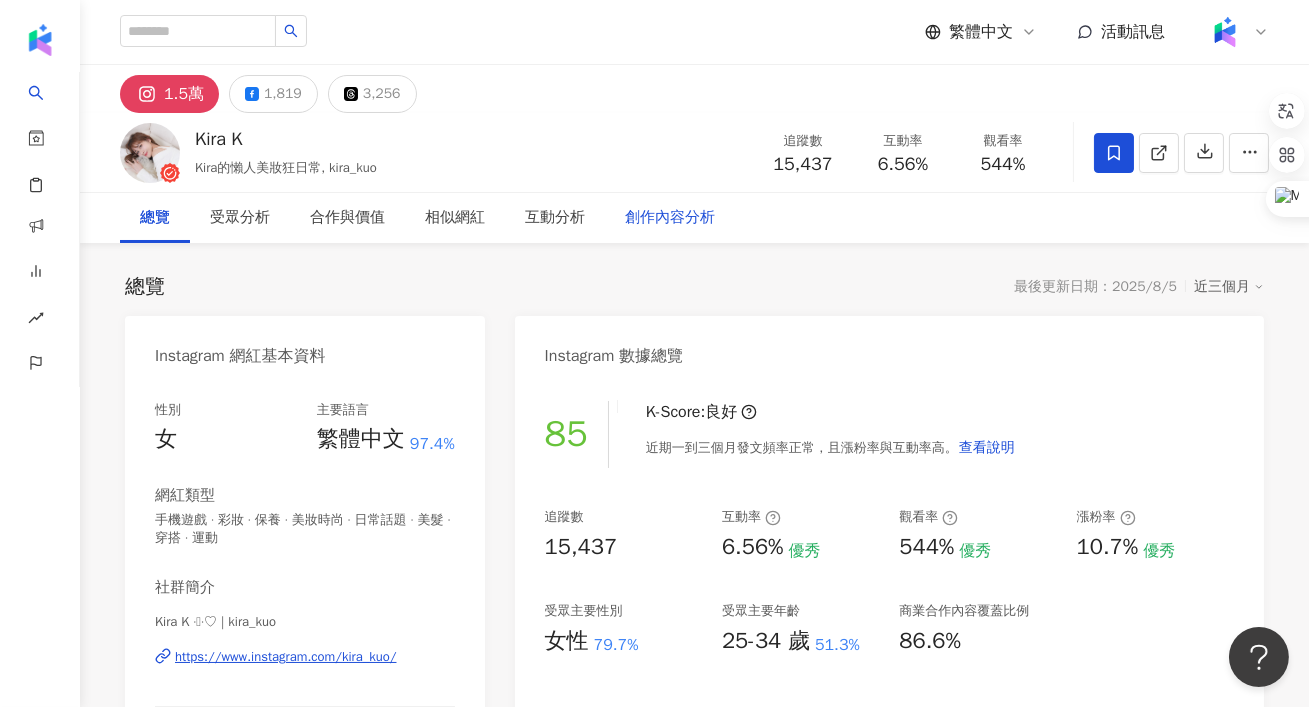 click on "創作內容分析" at bounding box center [670, 218] 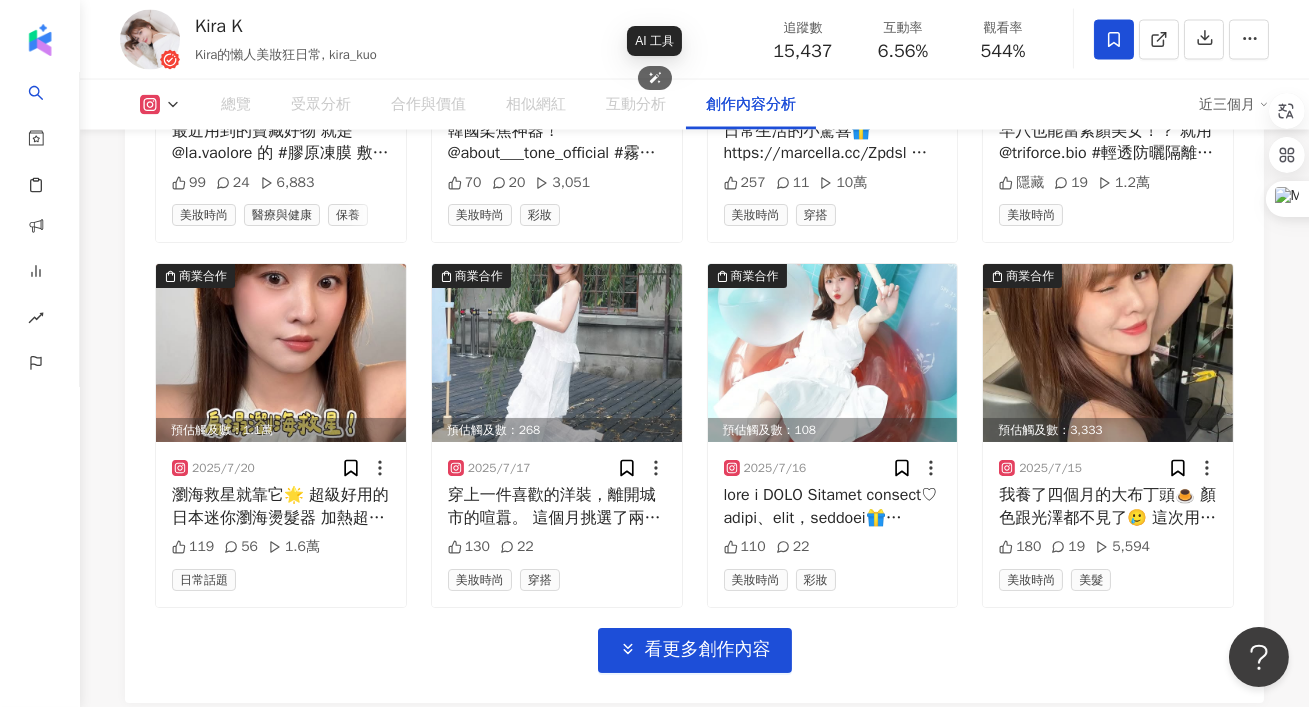 scroll, scrollTop: 6385, scrollLeft: 0, axis: vertical 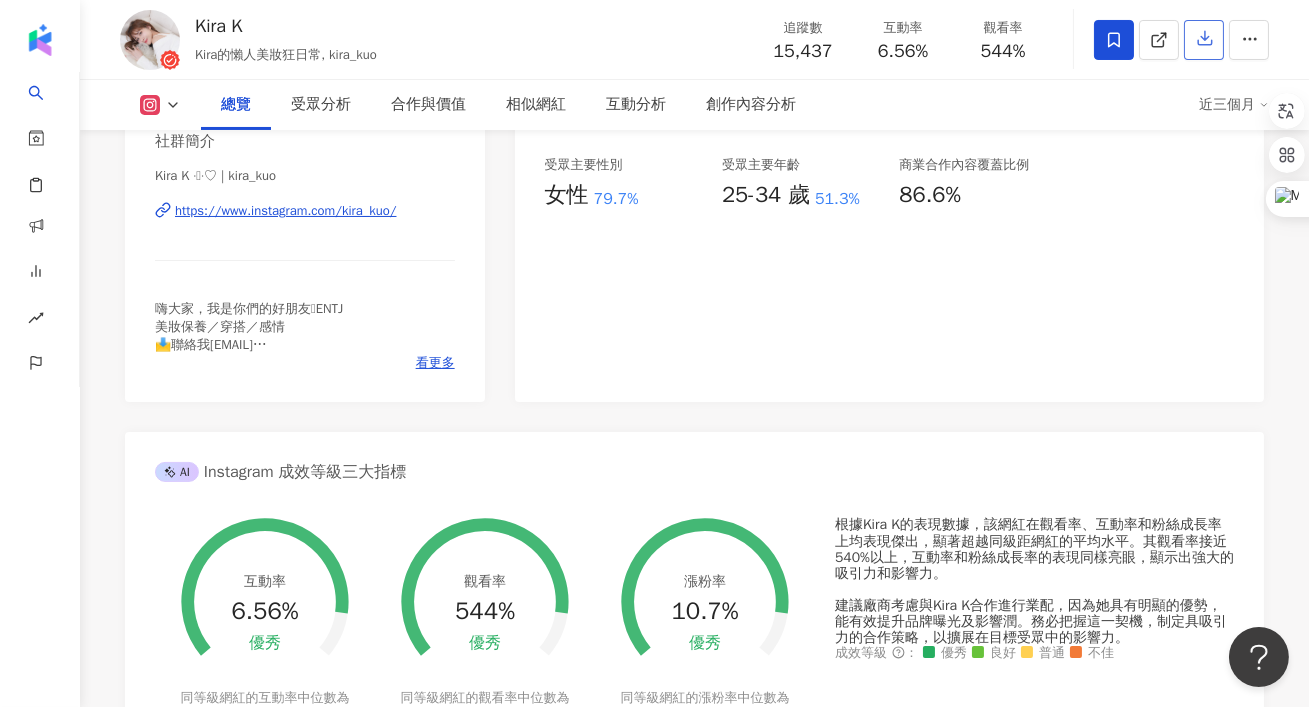 click 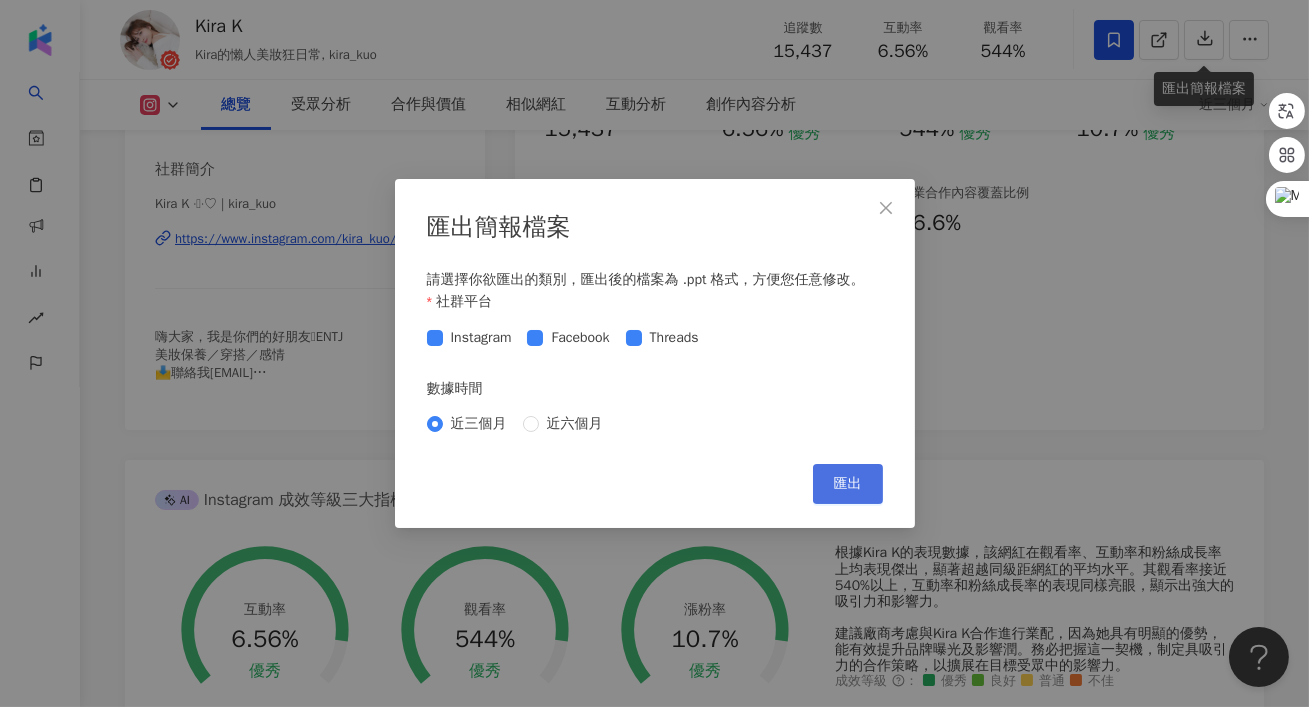 click on "匯出" at bounding box center [848, 484] 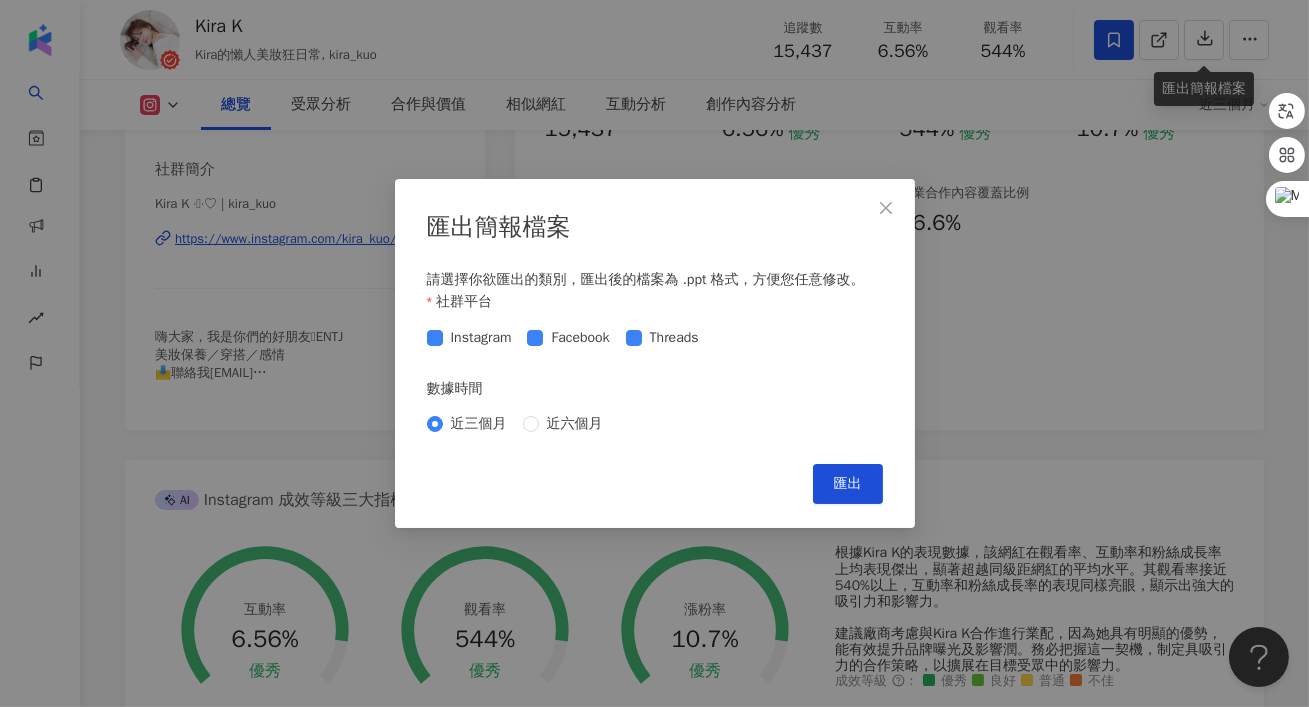 drag, startPoint x: 883, startPoint y: 205, endPoint x: 1187, endPoint y: 70, distance: 332.6274 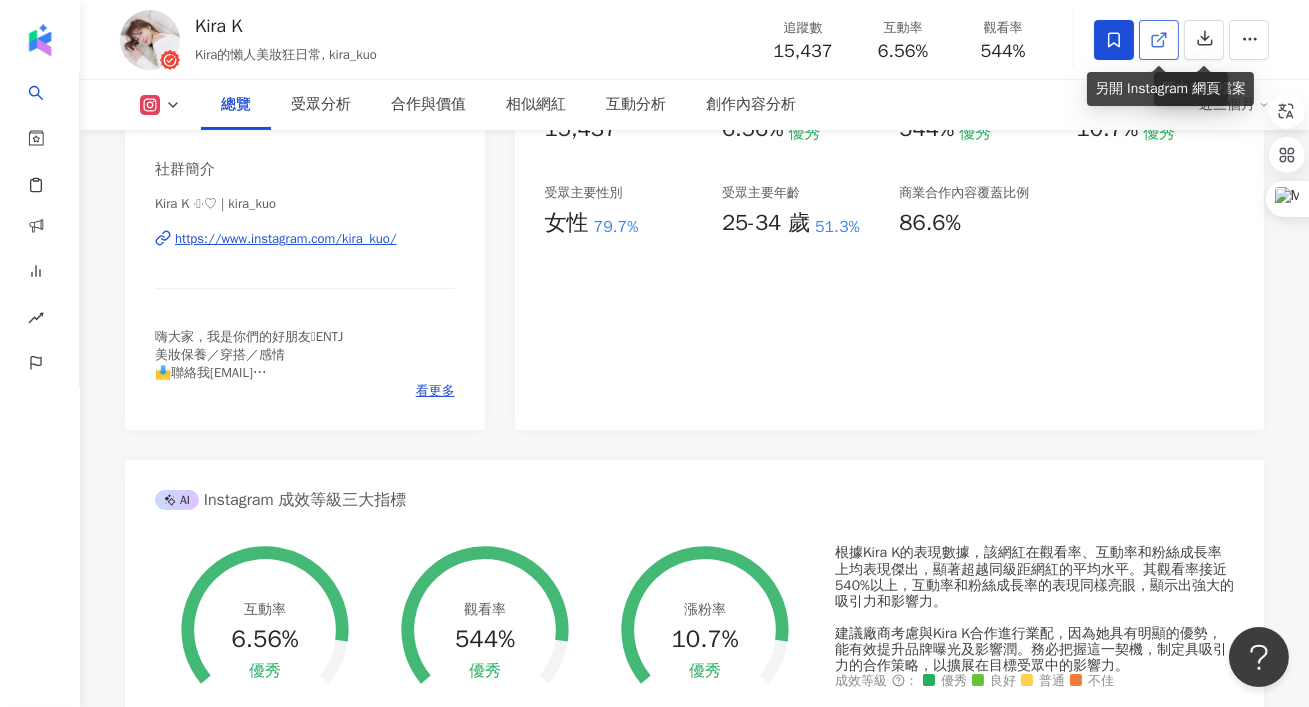 click 